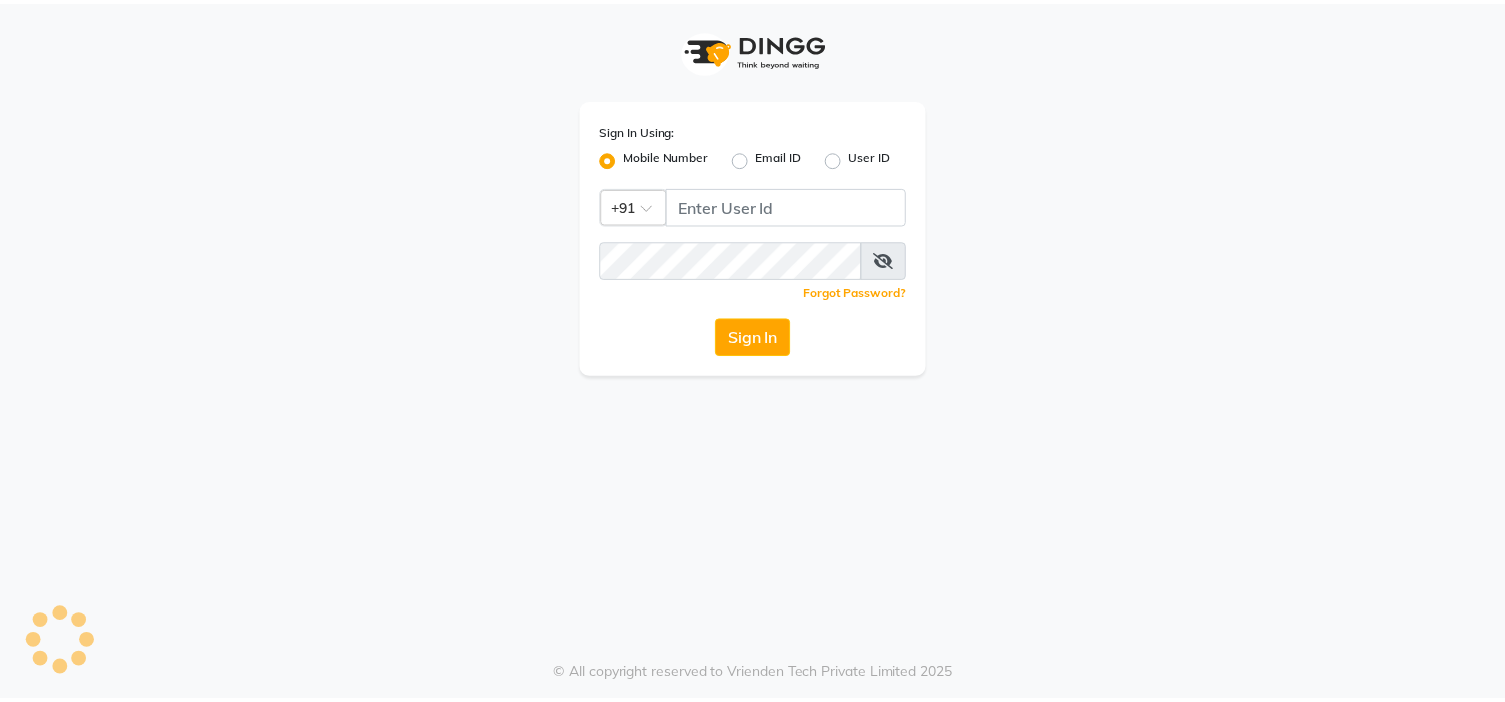 scroll, scrollTop: 0, scrollLeft: 0, axis: both 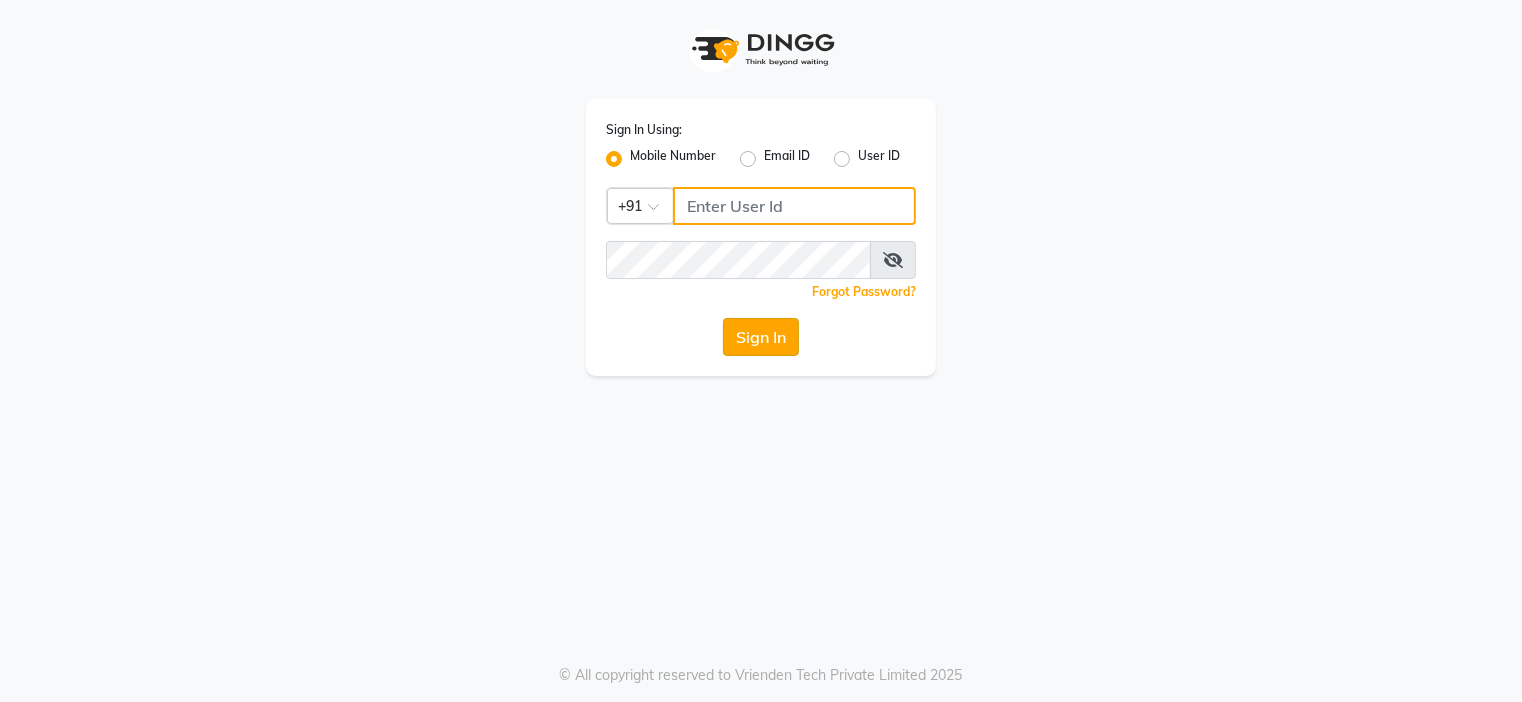 type on "9091918787" 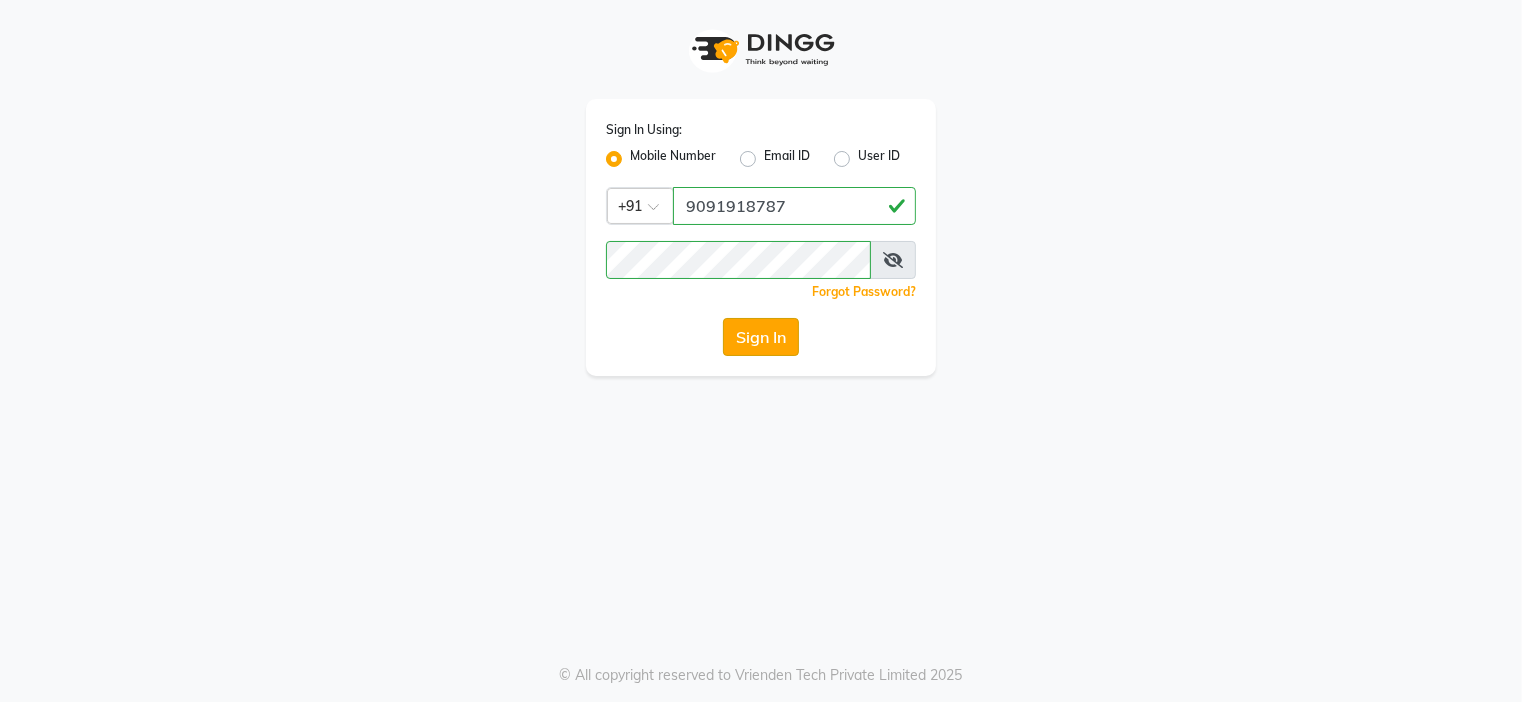 click on "Sign In" 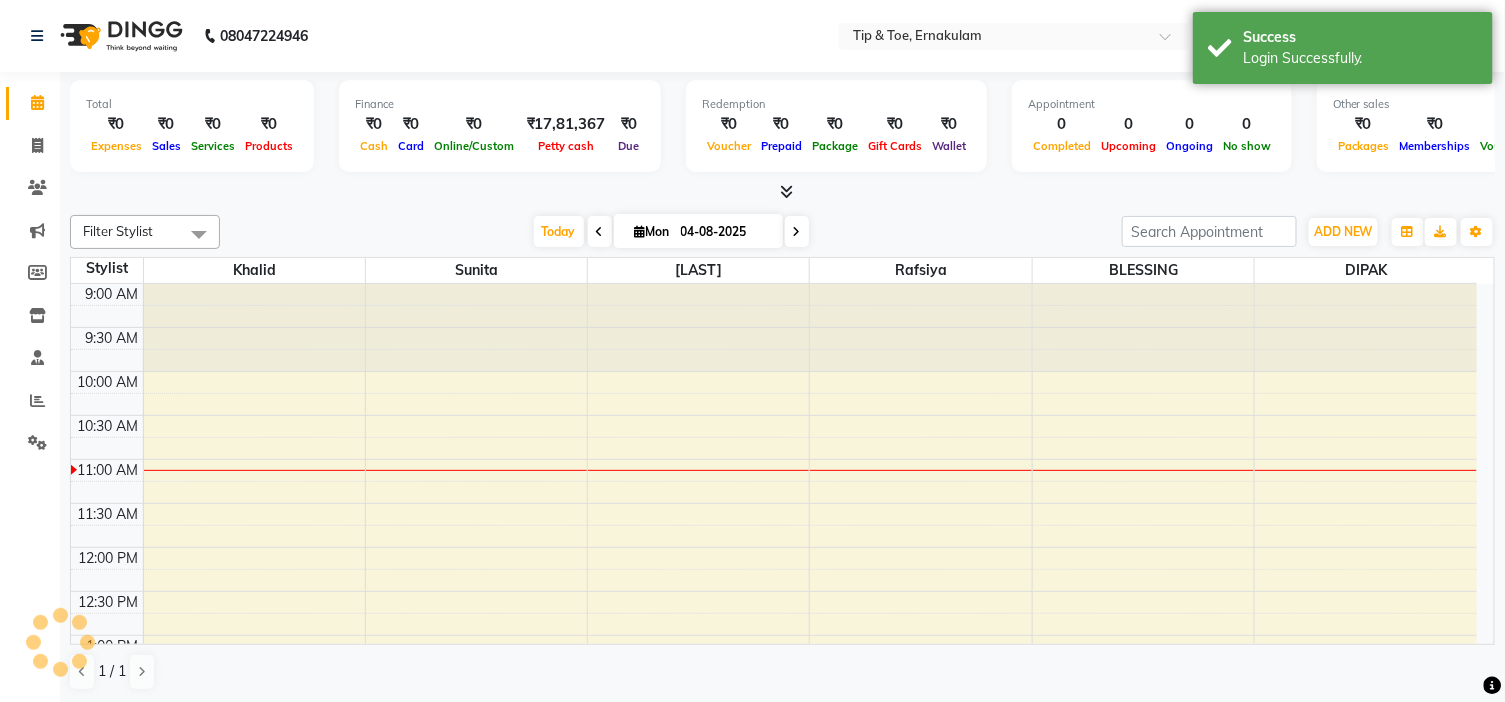 scroll, scrollTop: 0, scrollLeft: 0, axis: both 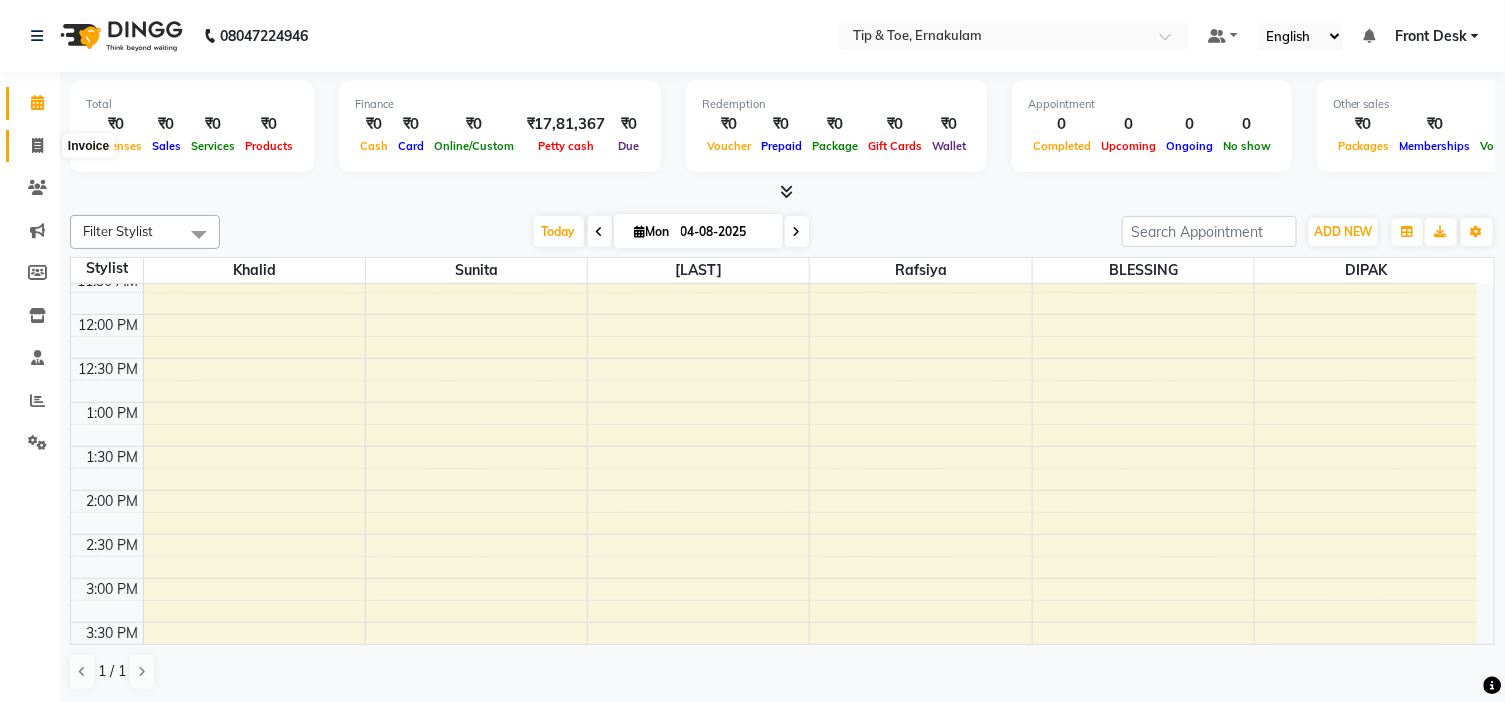 click 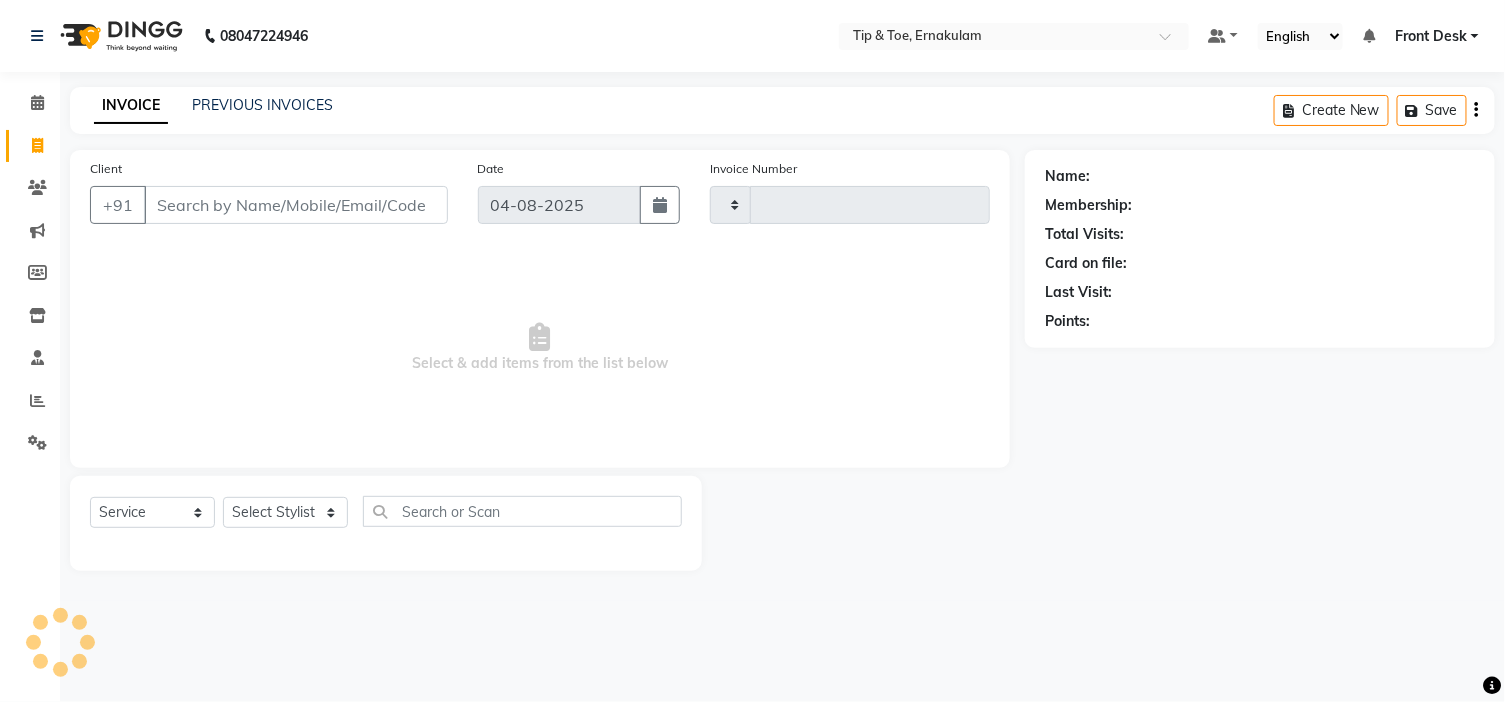 type on "0788" 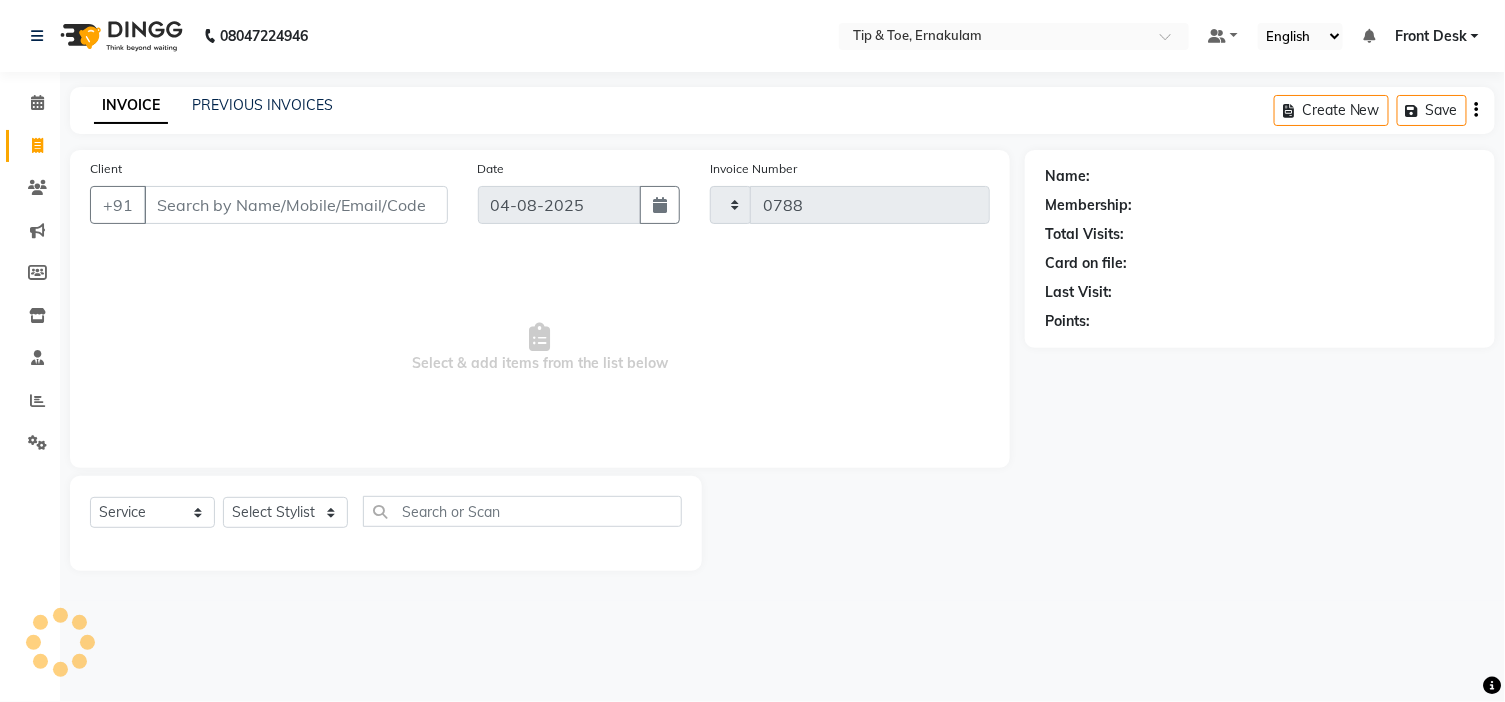 select on "5360" 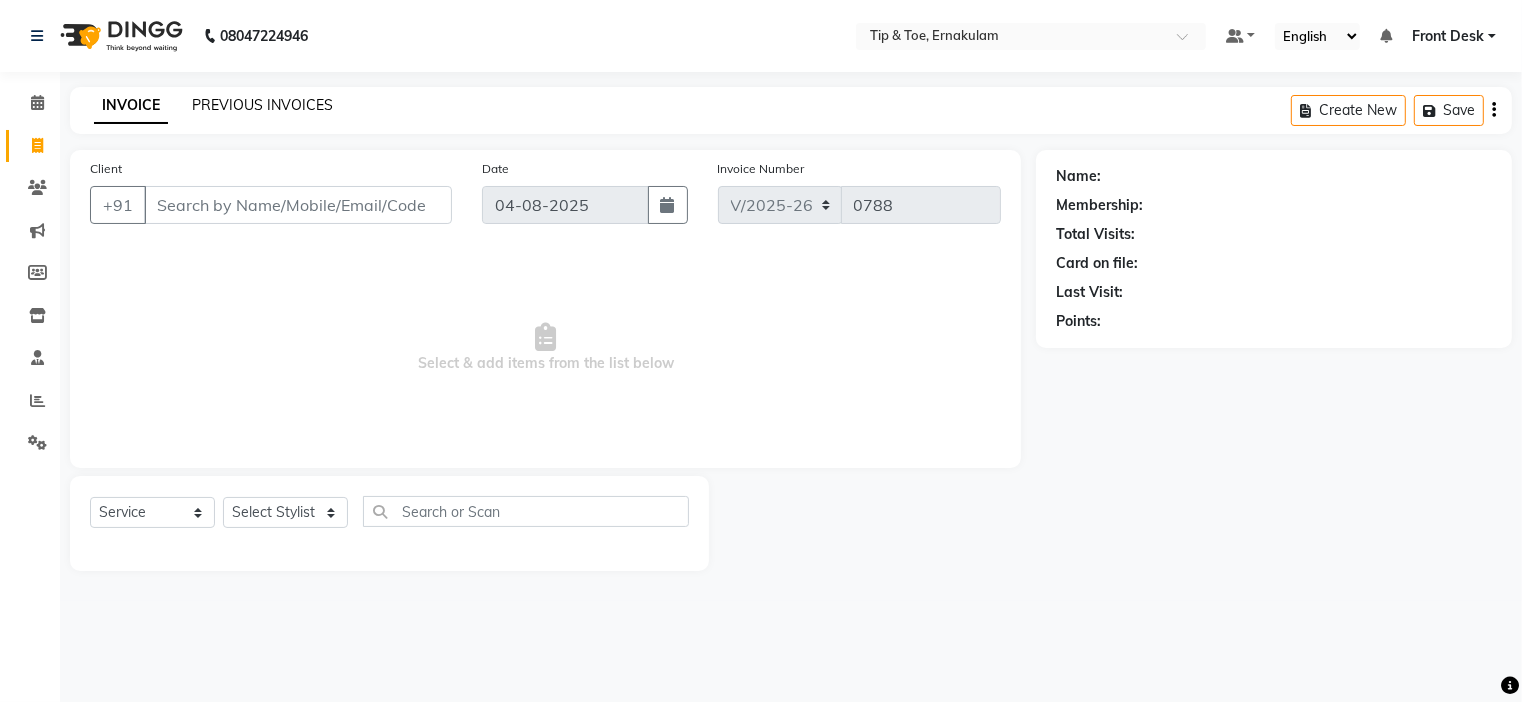click on "PREVIOUS INVOICES" 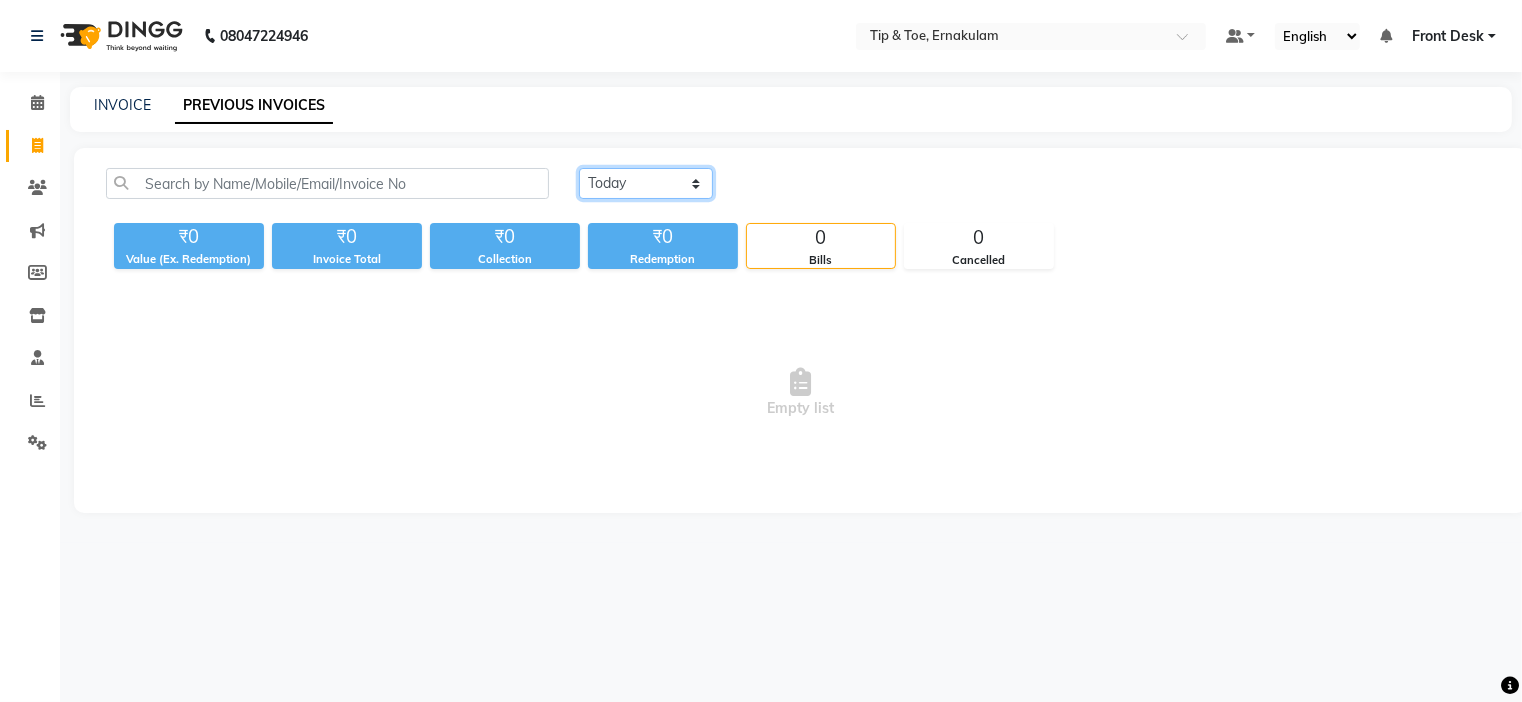 click on "Today Yesterday Custom Range" 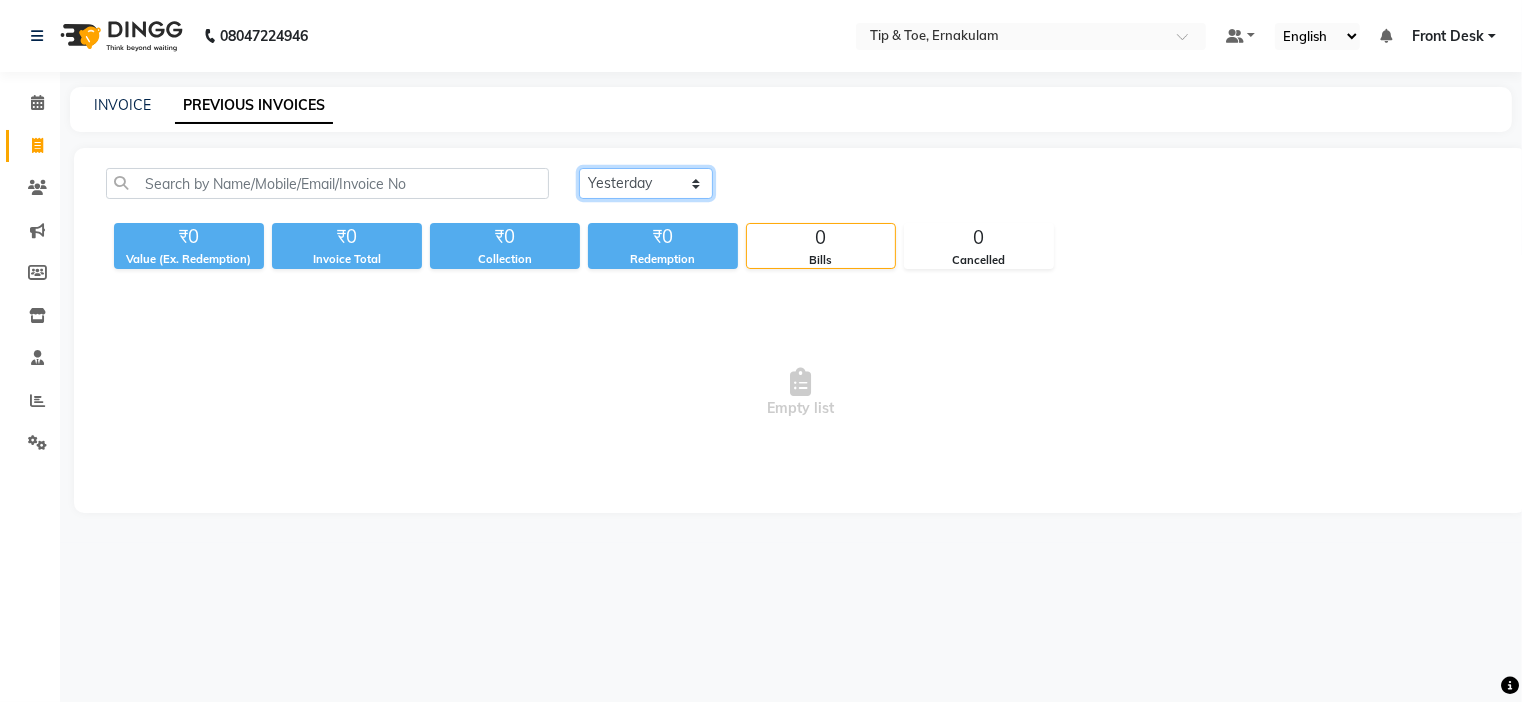 click on "Today Yesterday Custom Range" 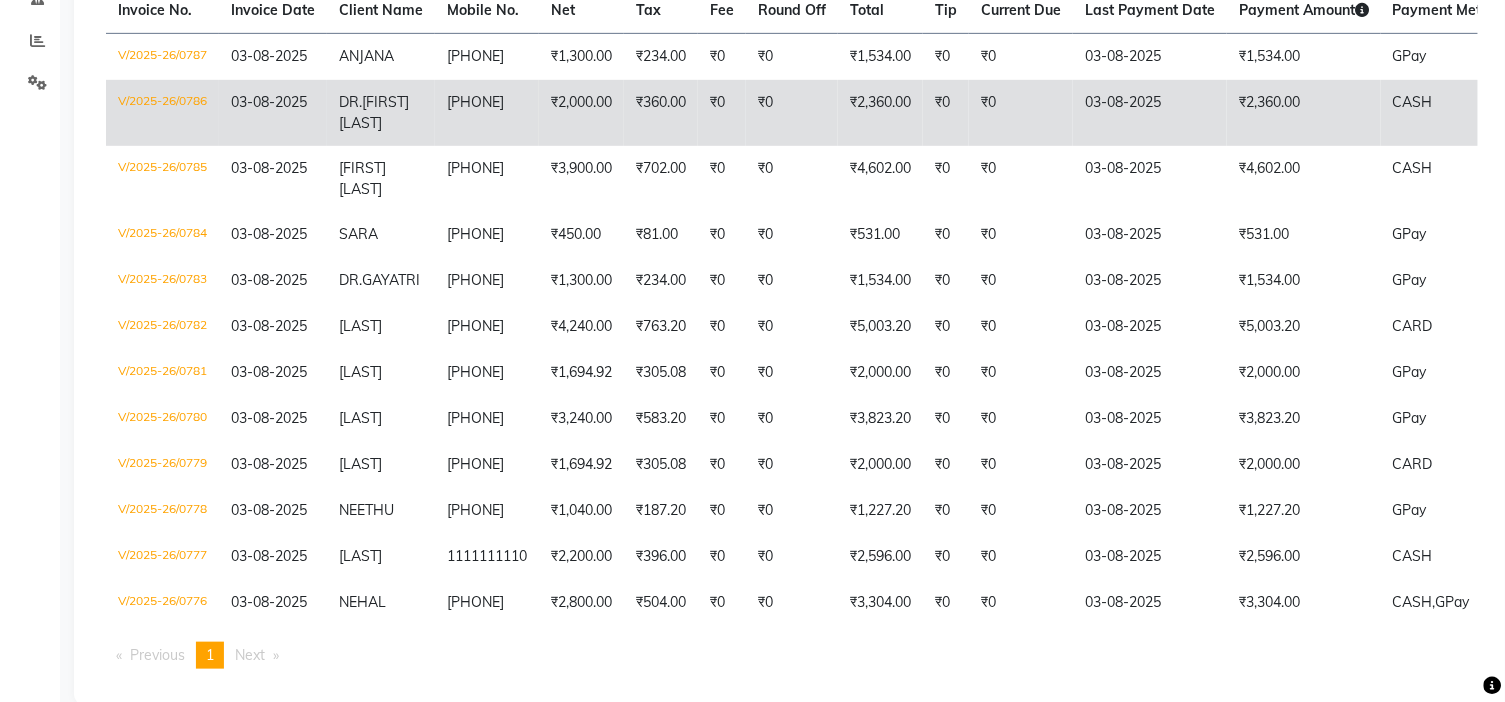 scroll, scrollTop: 406, scrollLeft: 0, axis: vertical 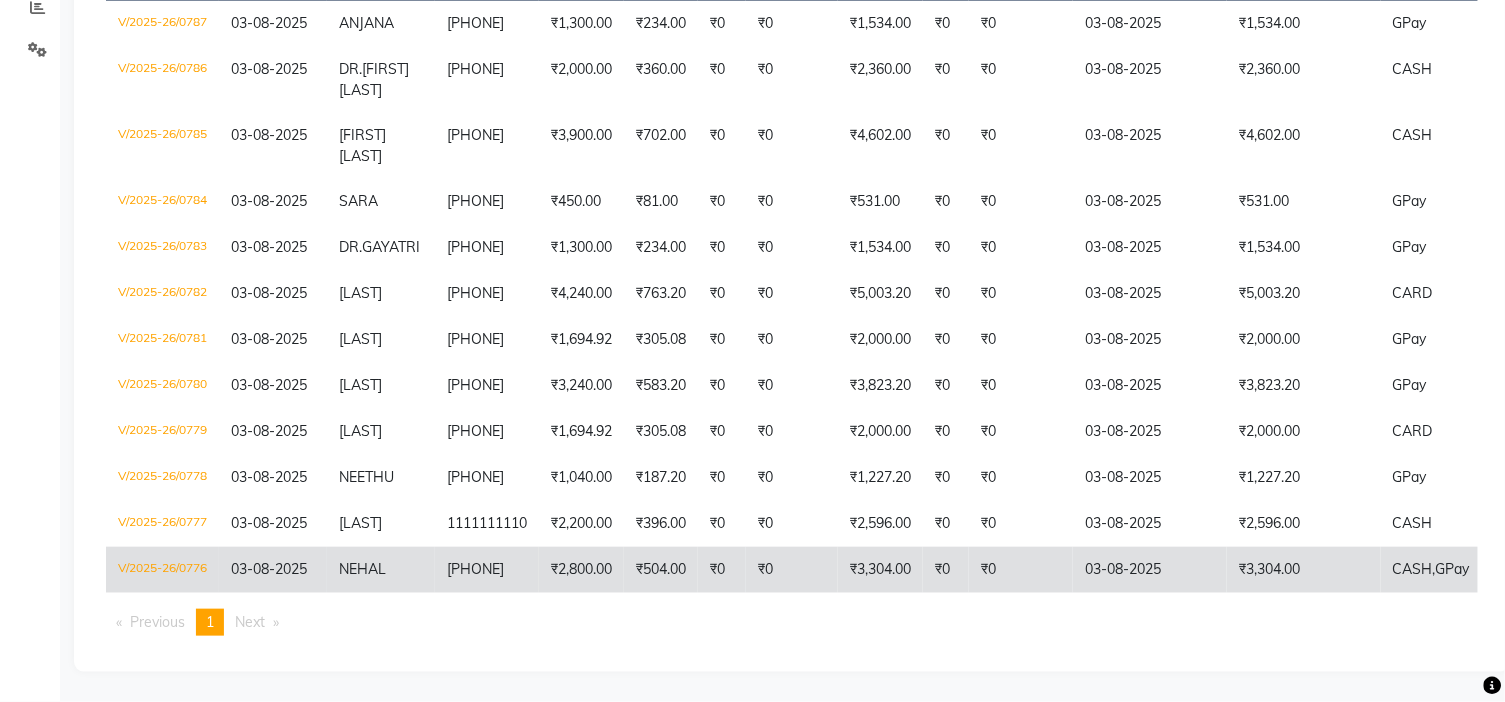 click on "NEHAL" 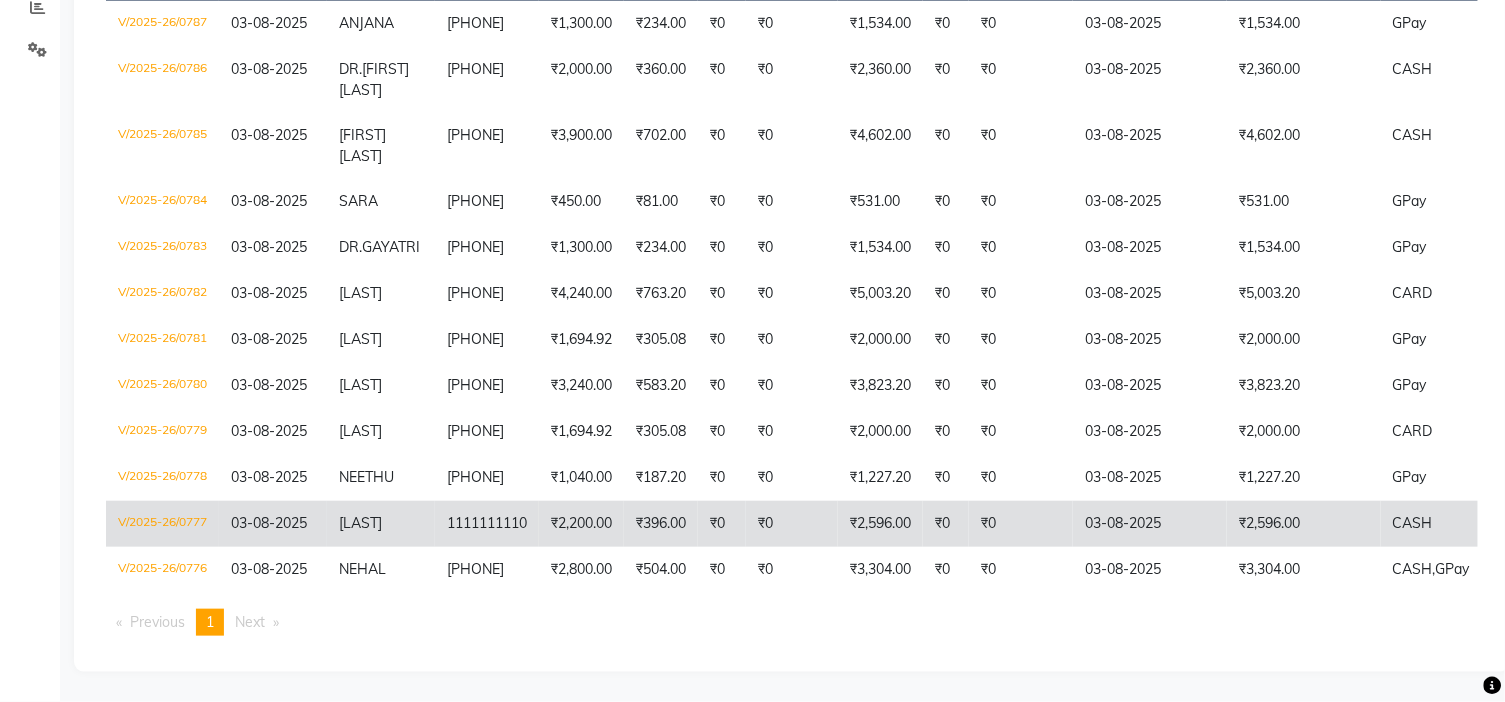 click on "JACOB" 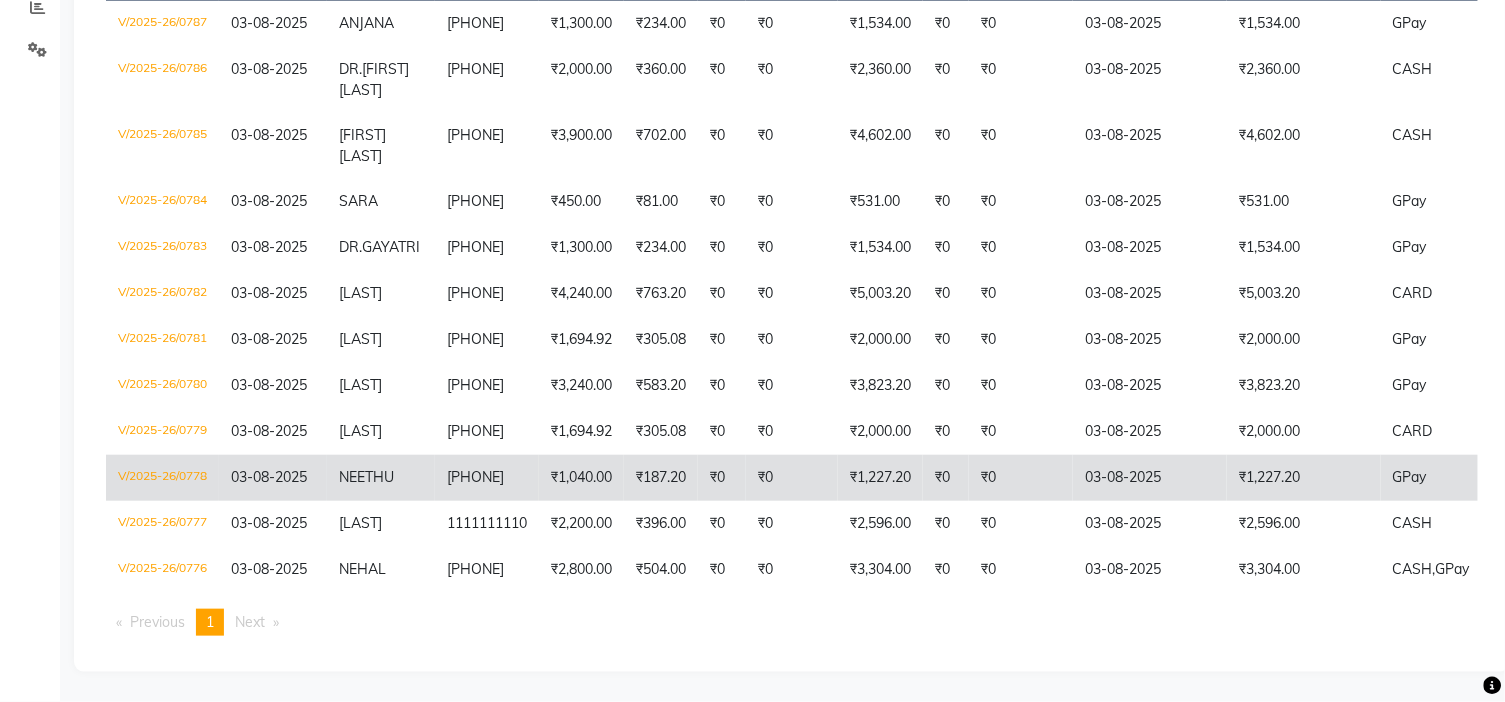 click on "NEETHU" 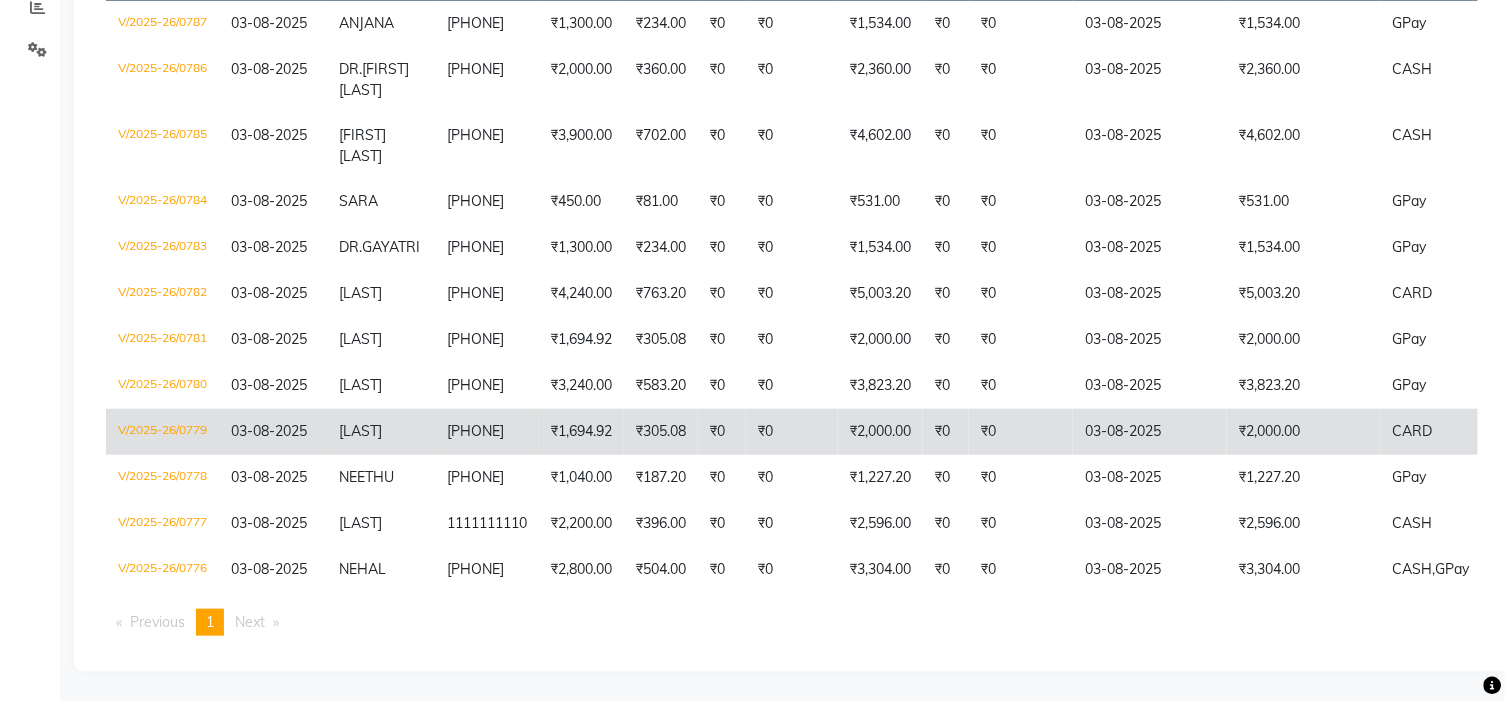click on "SHERLY" 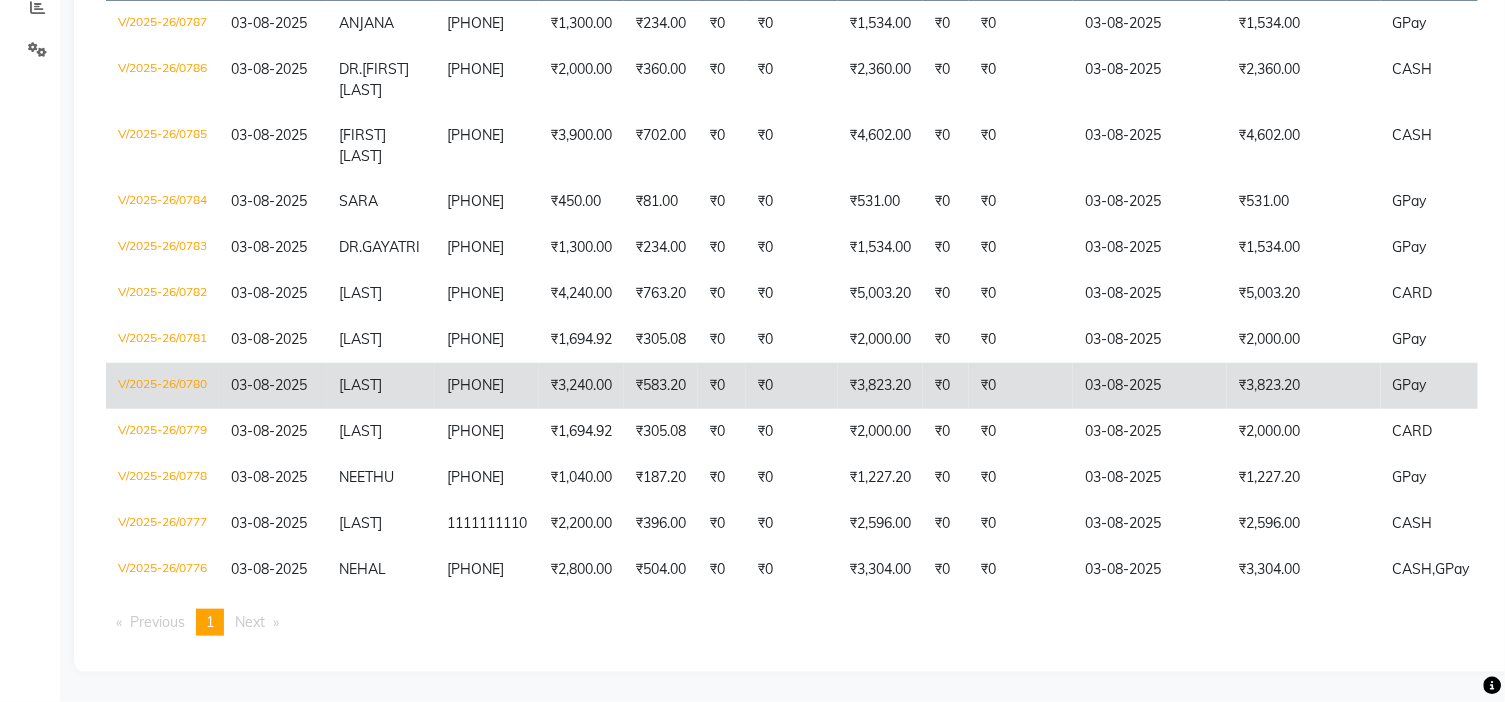 click on "SHERLY" 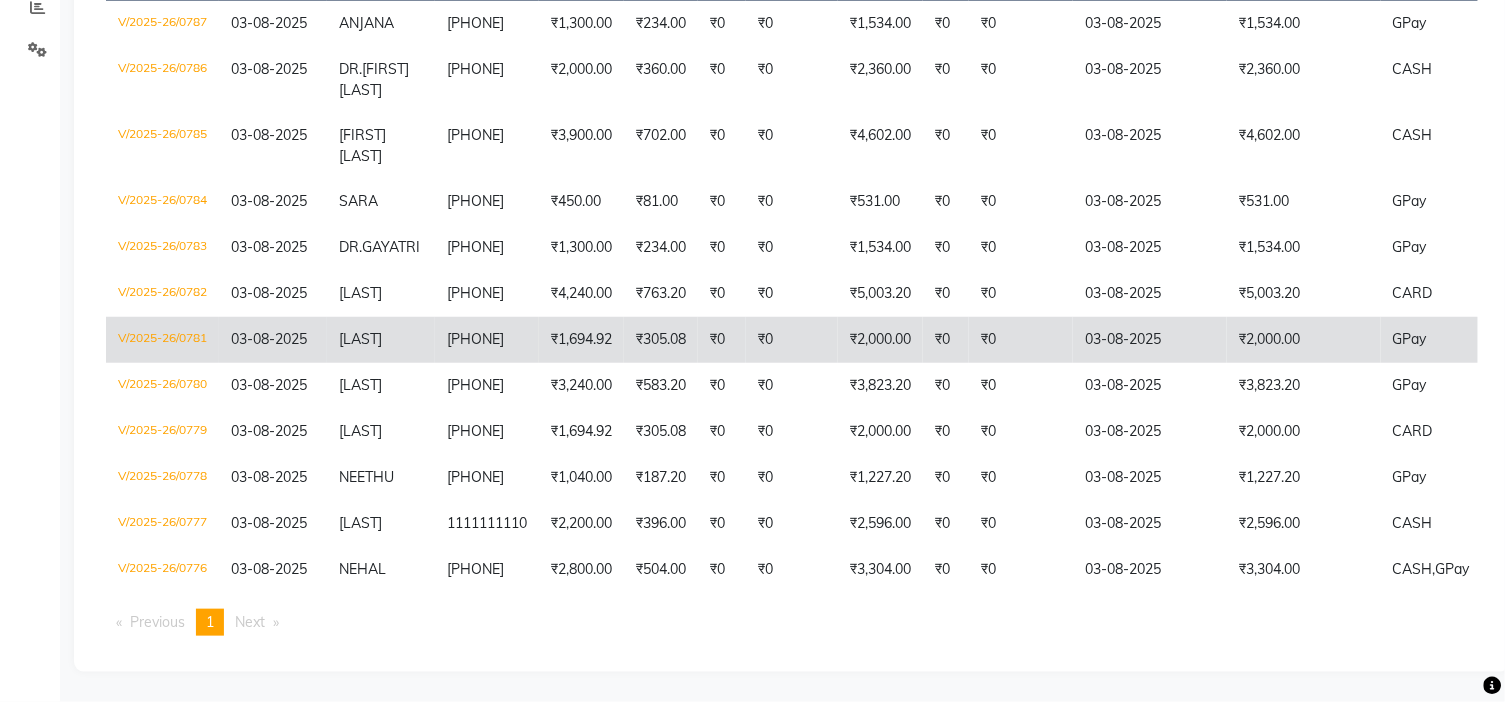 click on "SUMITHA" 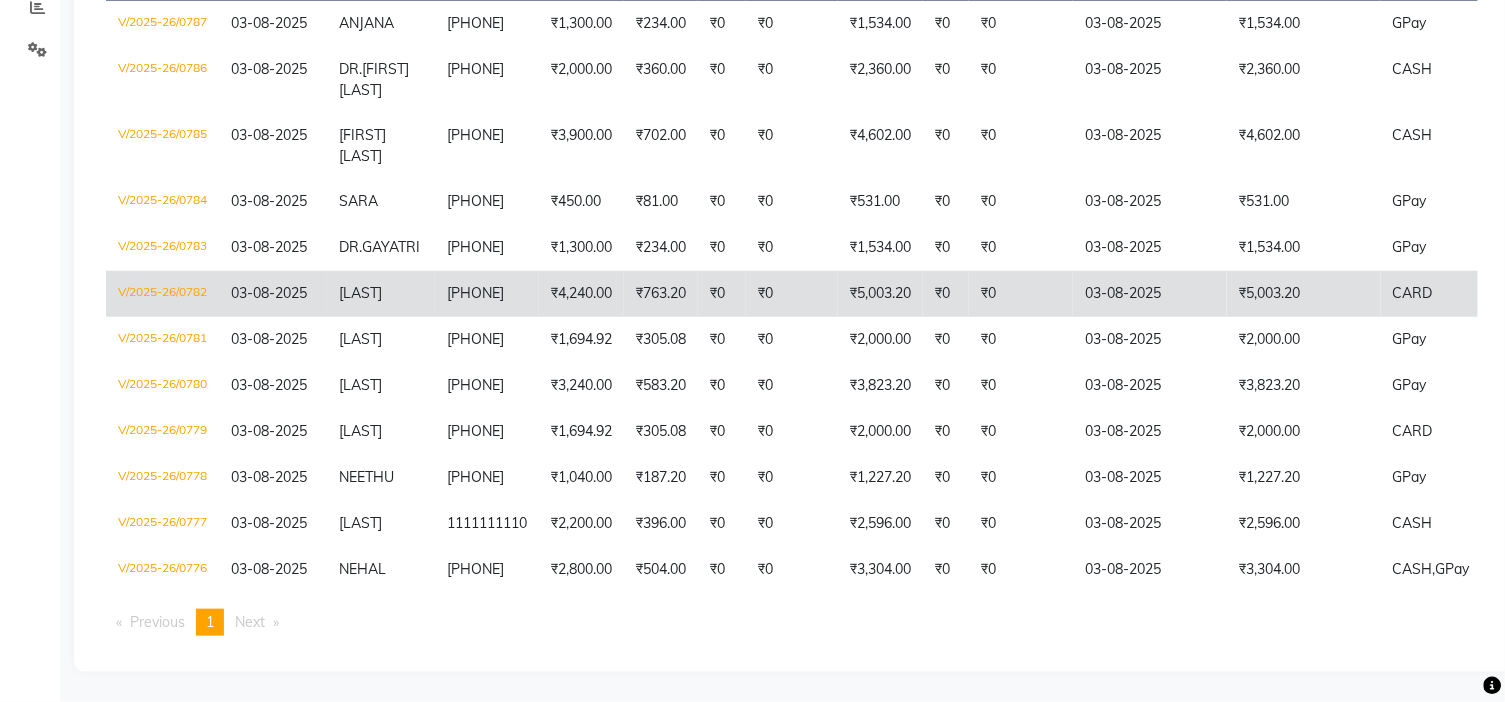 click on "SUMITHA" 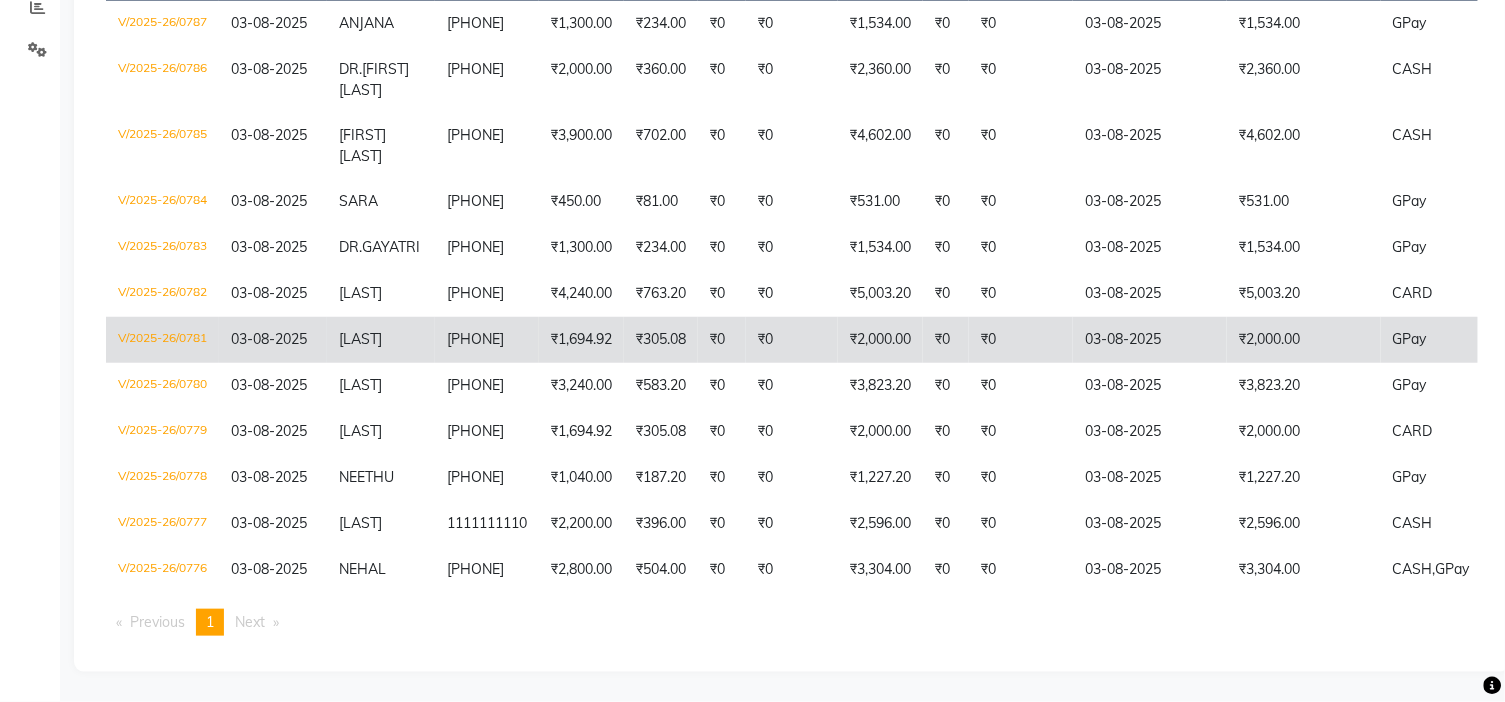 scroll, scrollTop: 295, scrollLeft: 0, axis: vertical 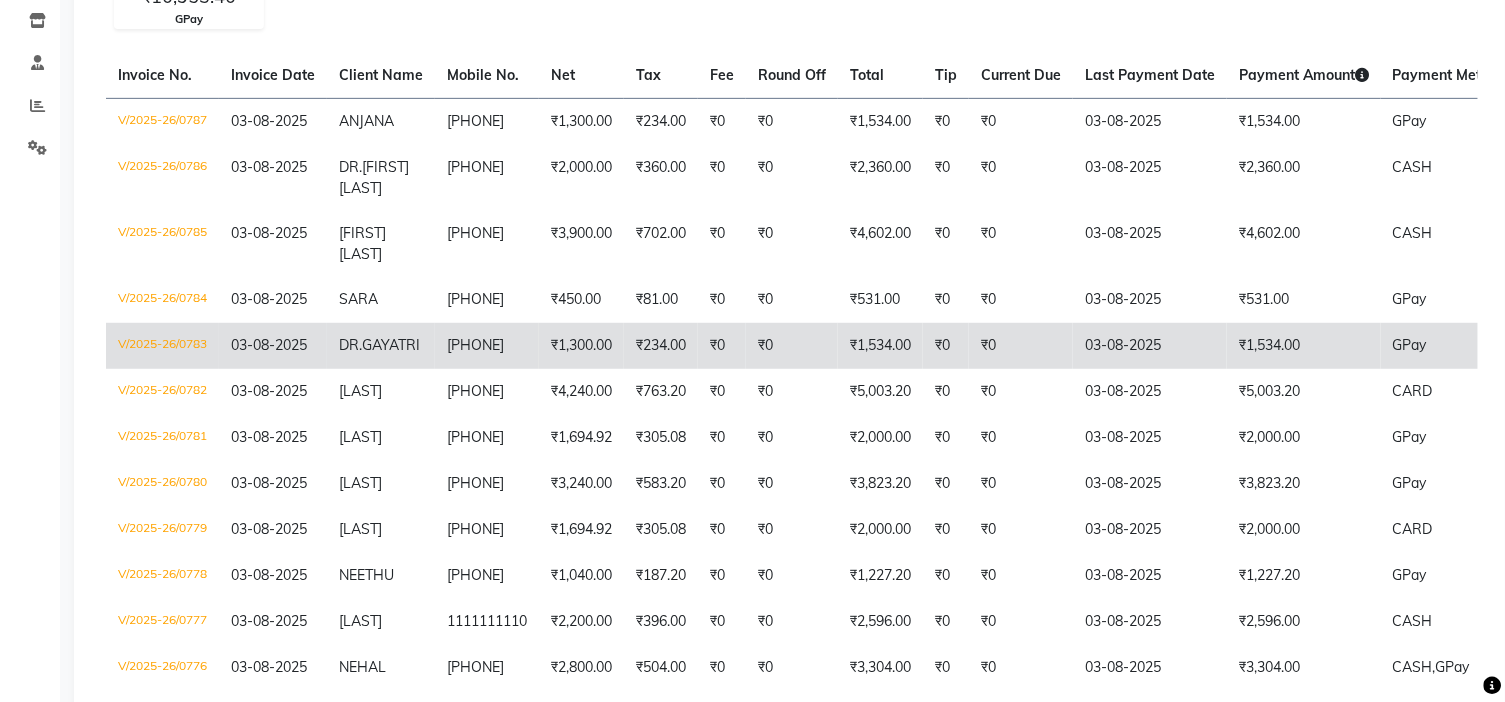 click on "DR.GAYATRI" 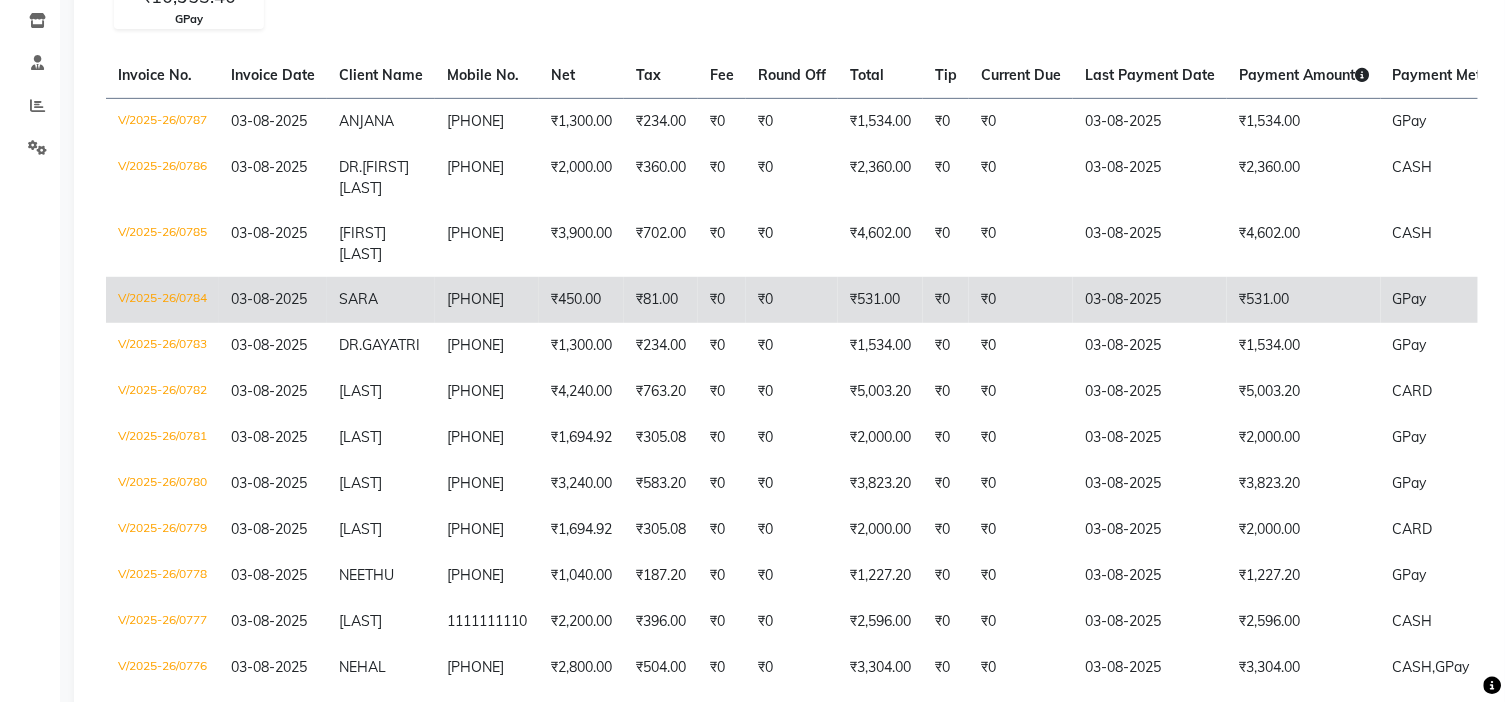 click on "SARA" 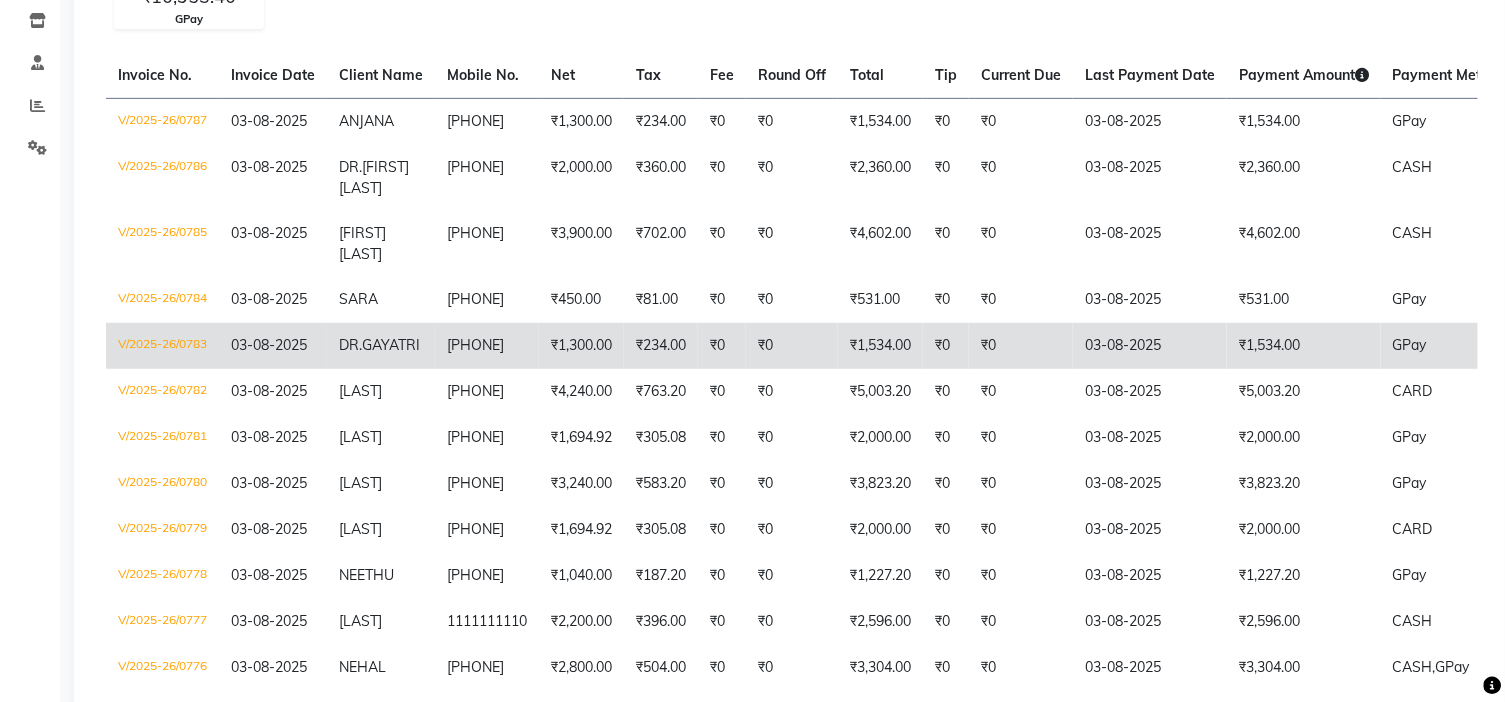 scroll, scrollTop: 184, scrollLeft: 0, axis: vertical 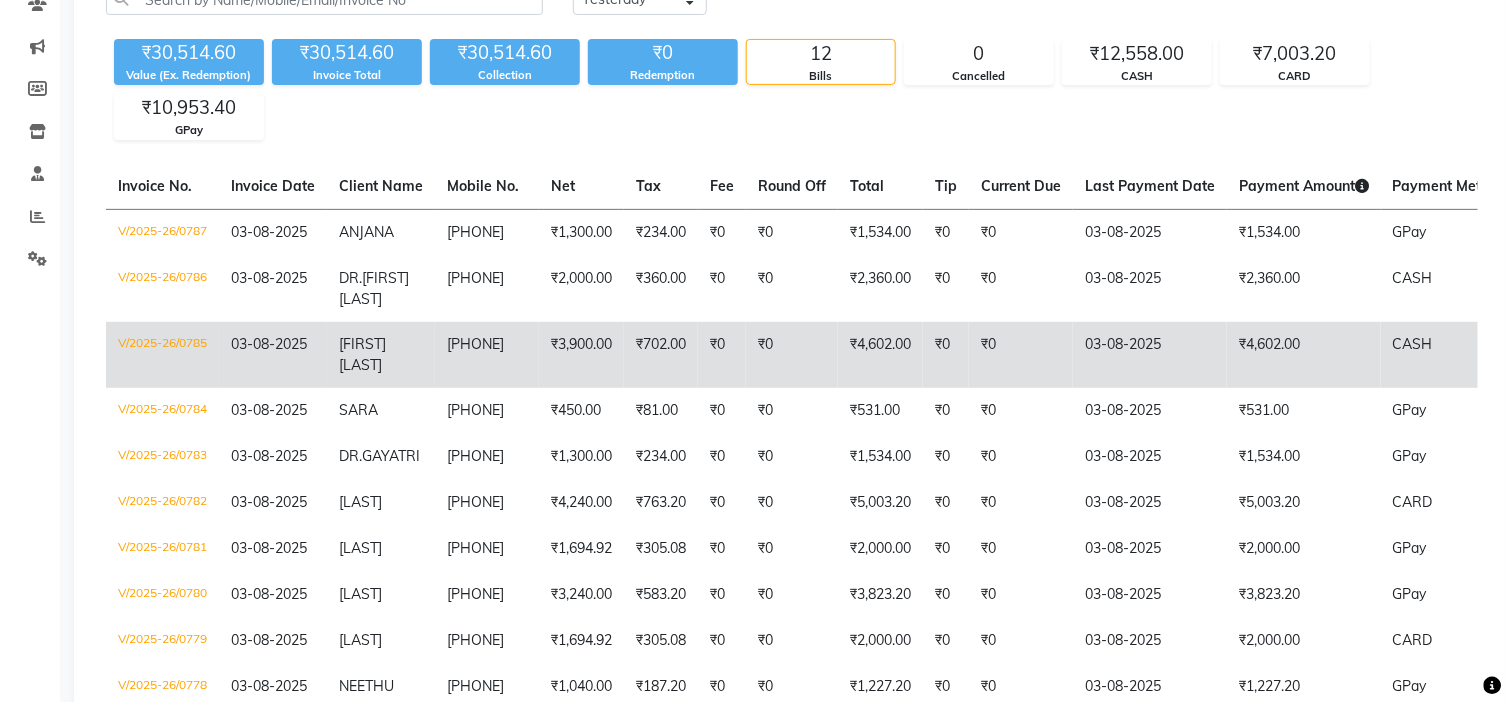 click on "FATHIMATH NASHANA" 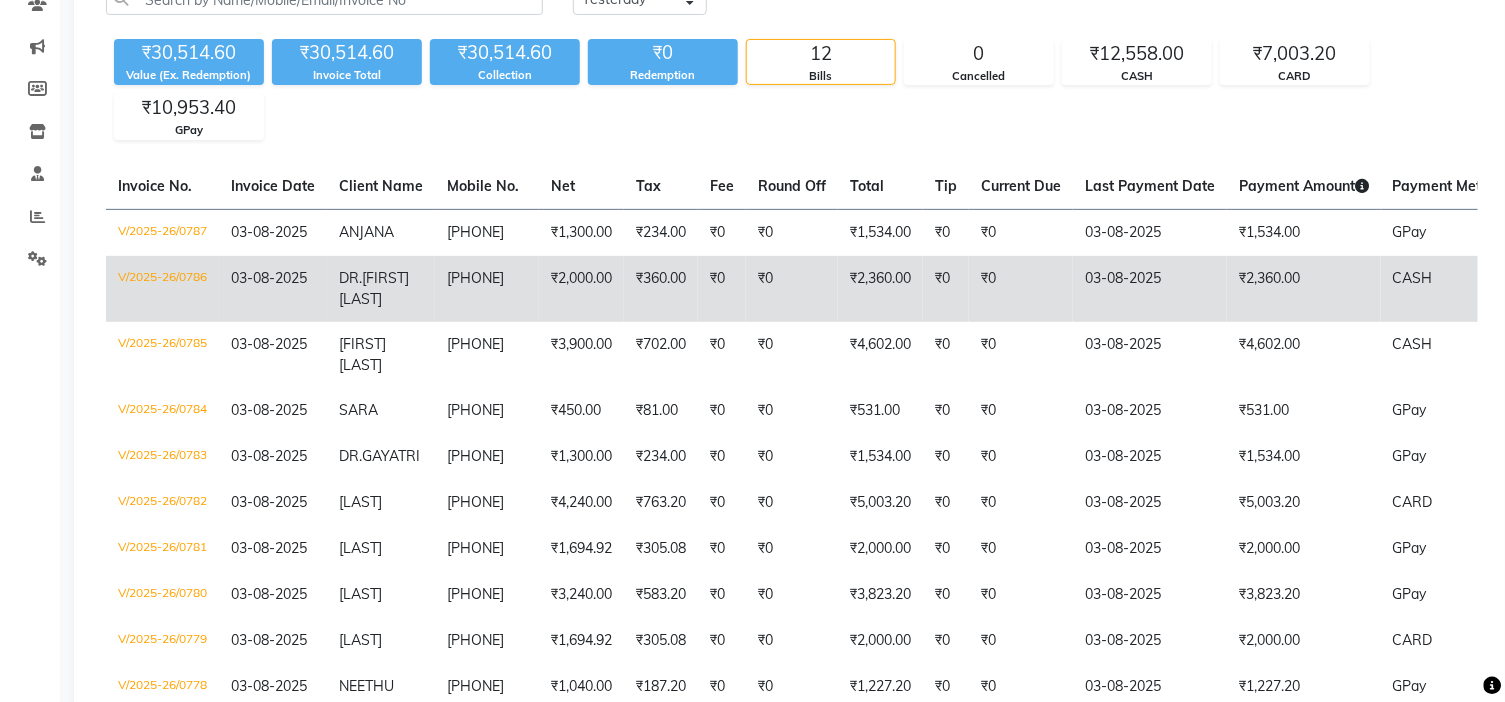 click on "DR.ANNU JAYAN" 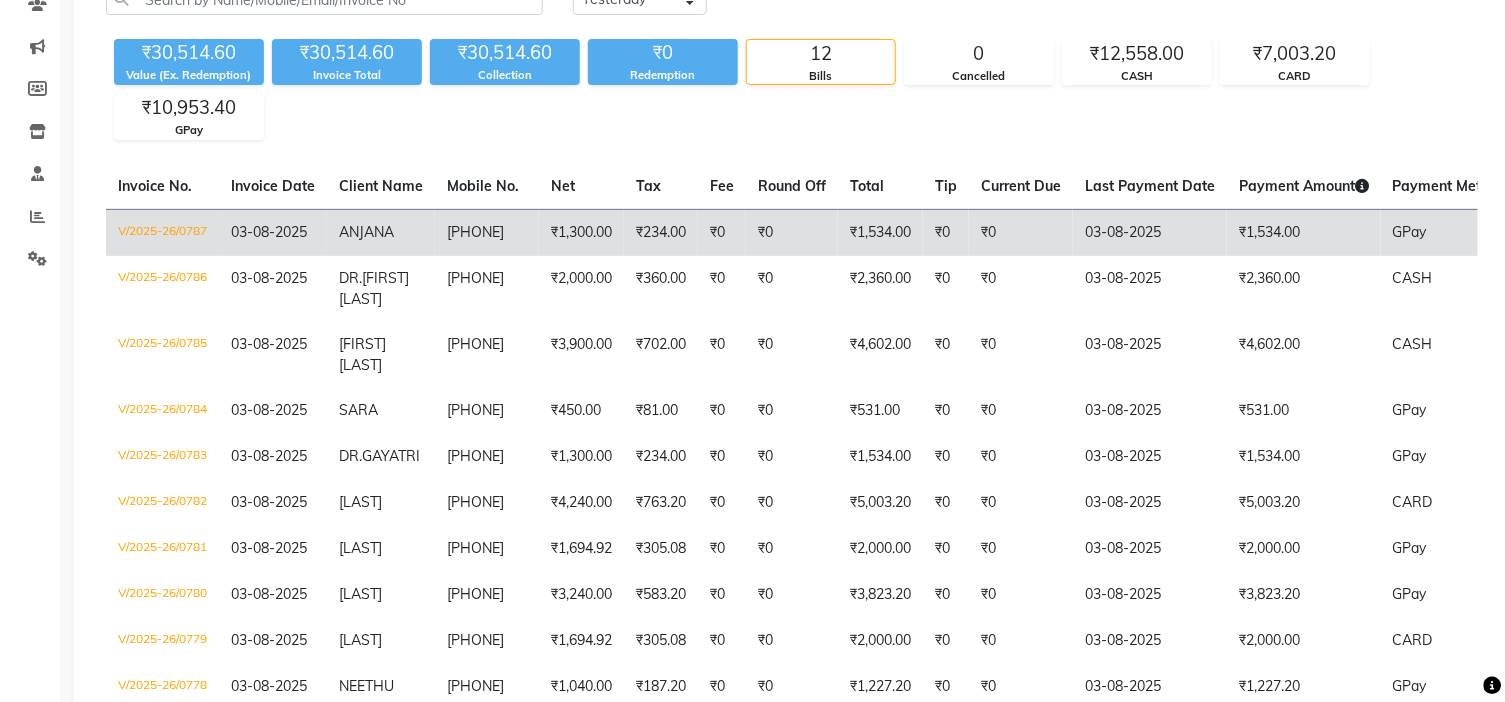 click on "ANJANA" 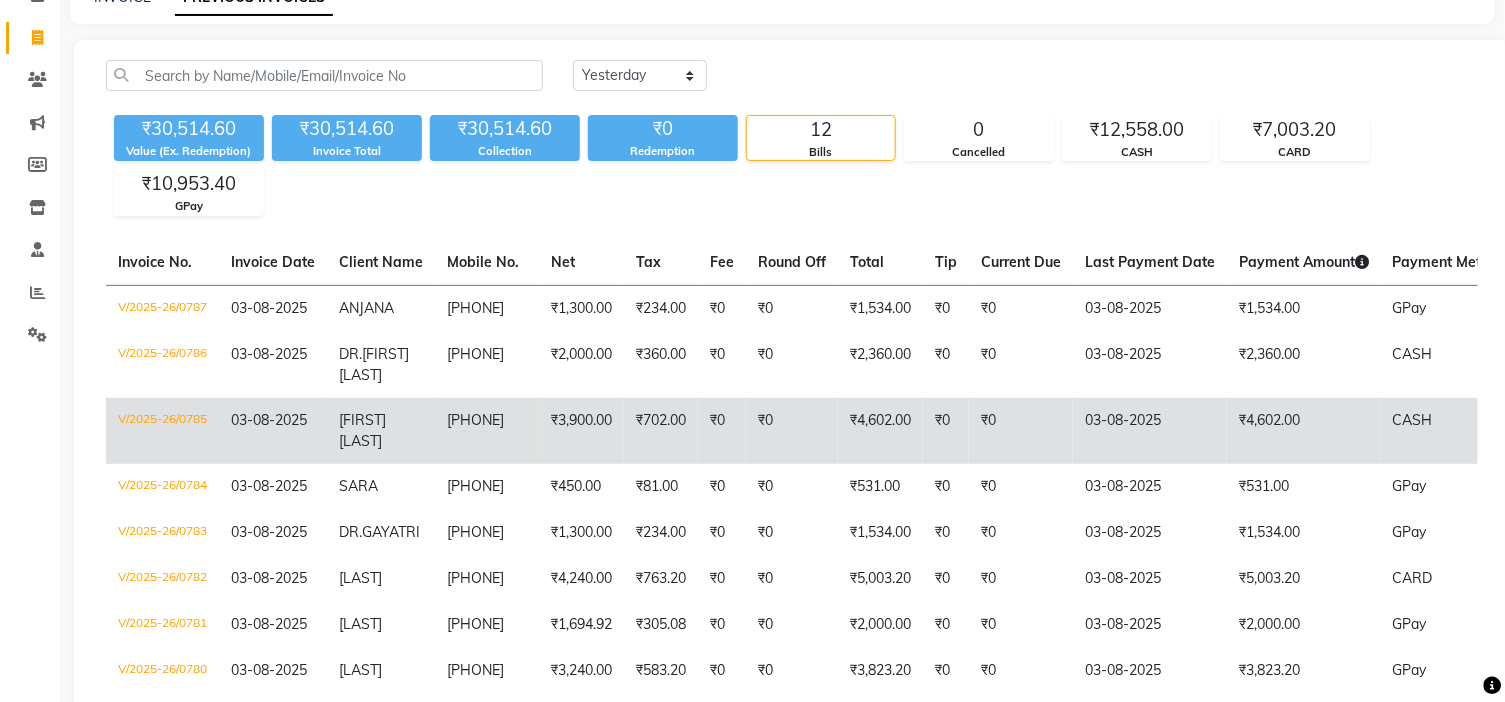 scroll, scrollTop: 0, scrollLeft: 0, axis: both 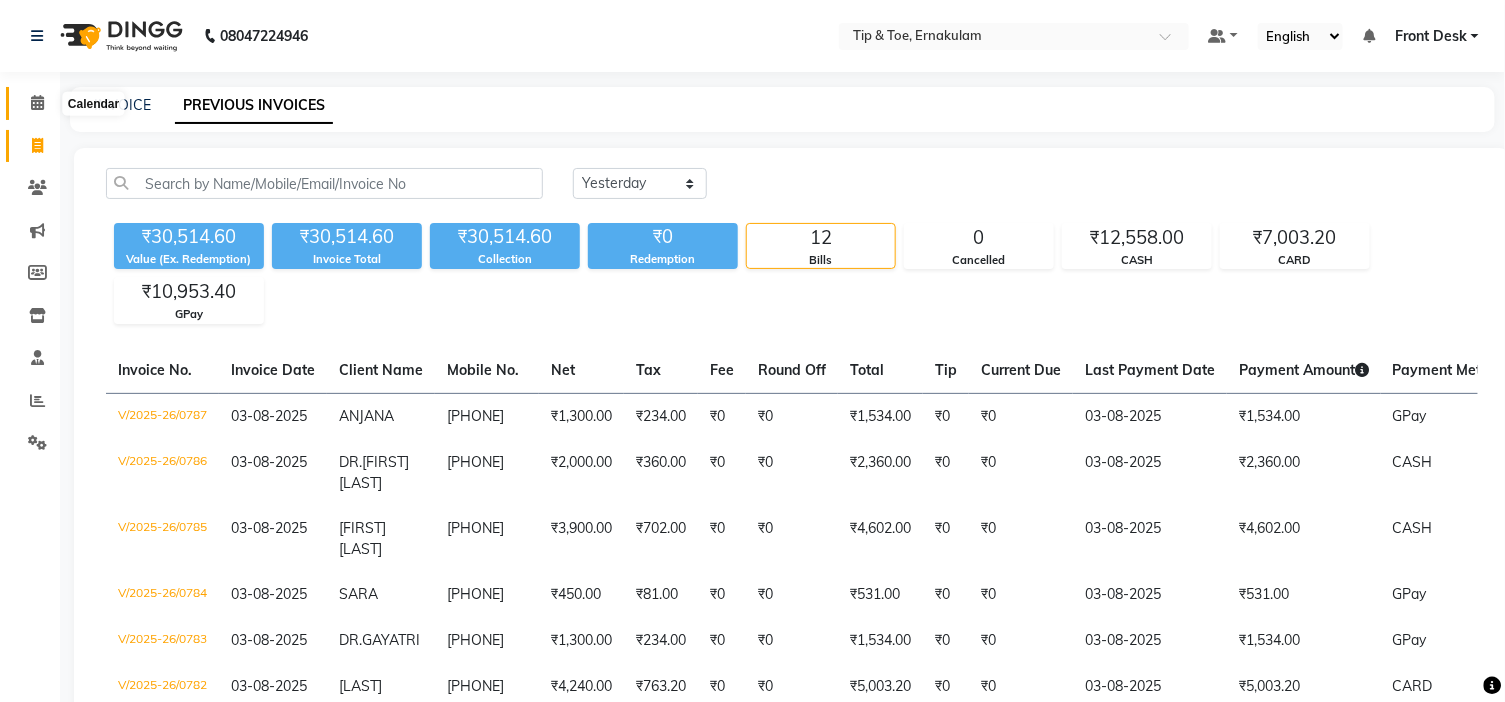 click 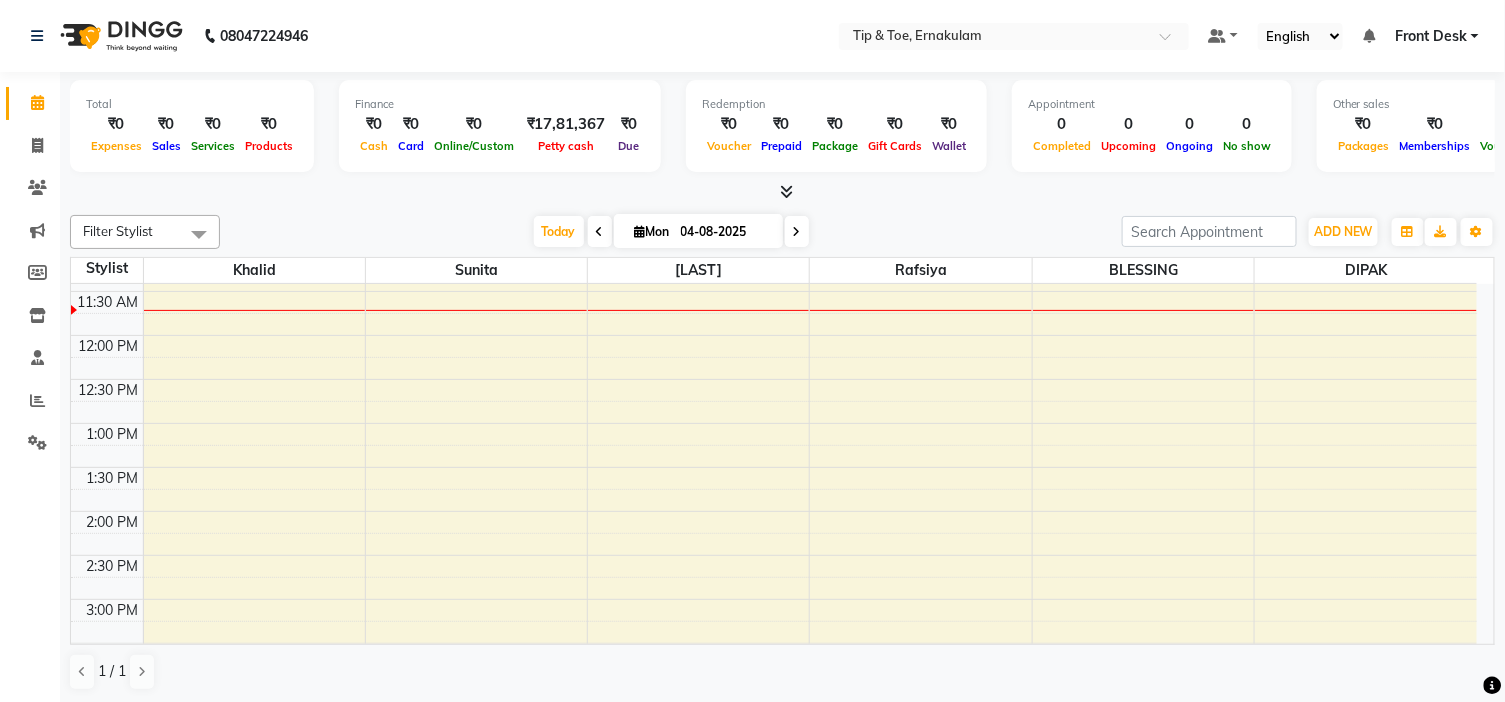 scroll, scrollTop: 222, scrollLeft: 0, axis: vertical 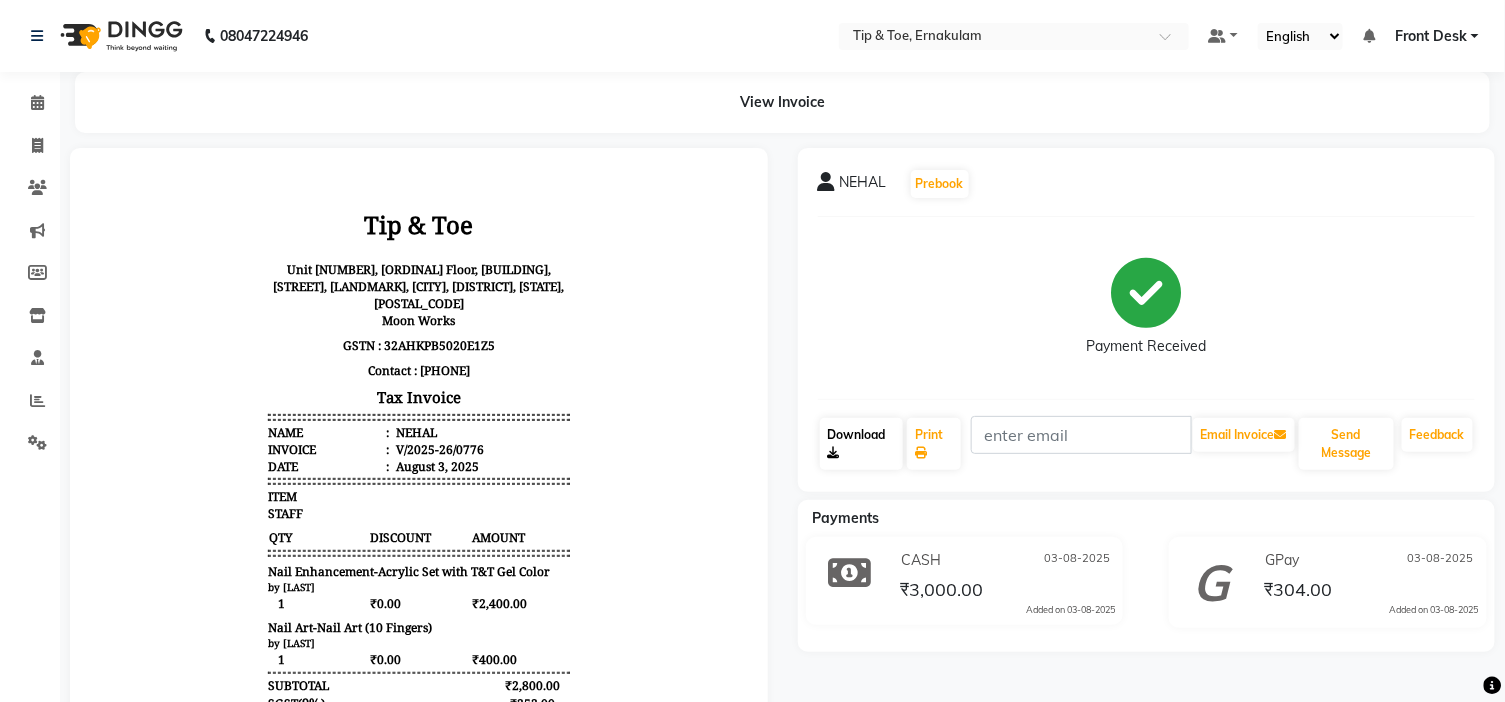 click on "Download" 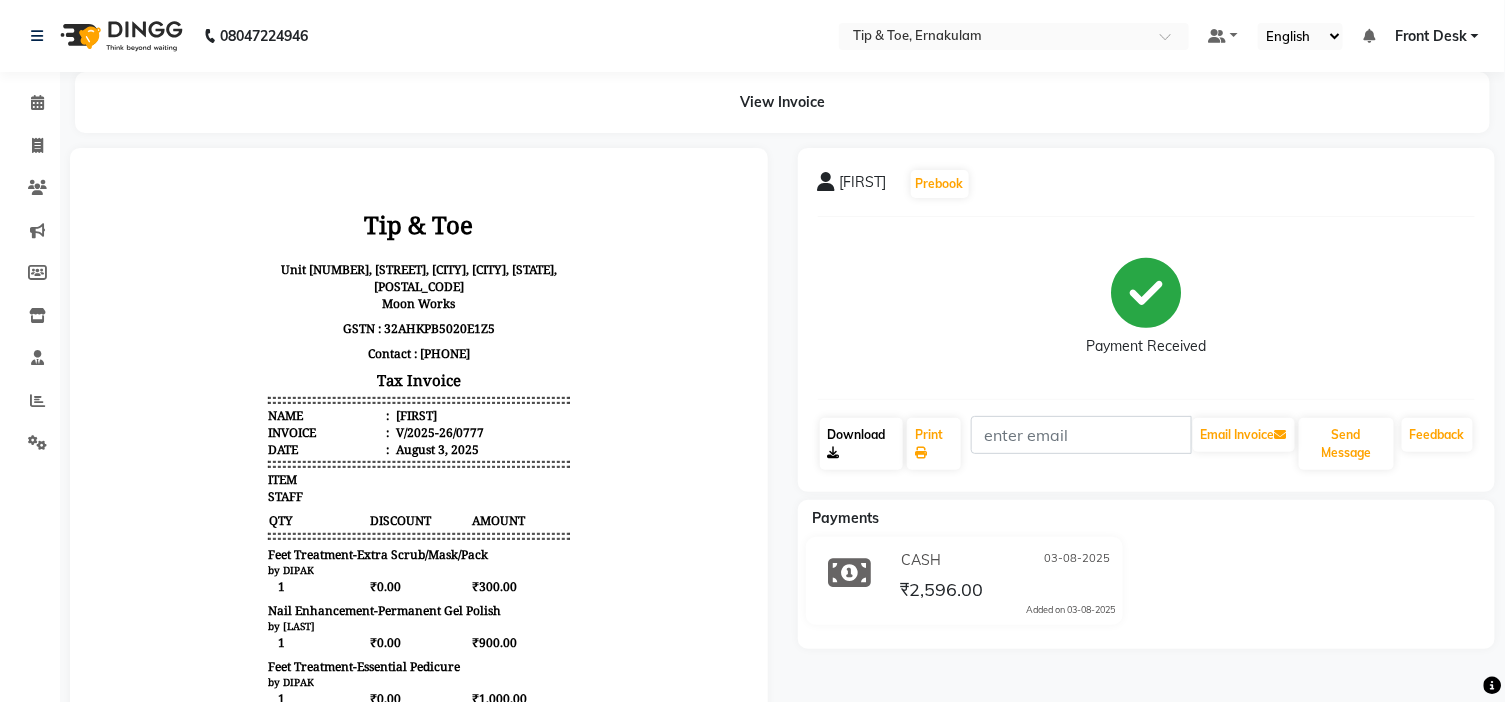 scroll, scrollTop: 0, scrollLeft: 0, axis: both 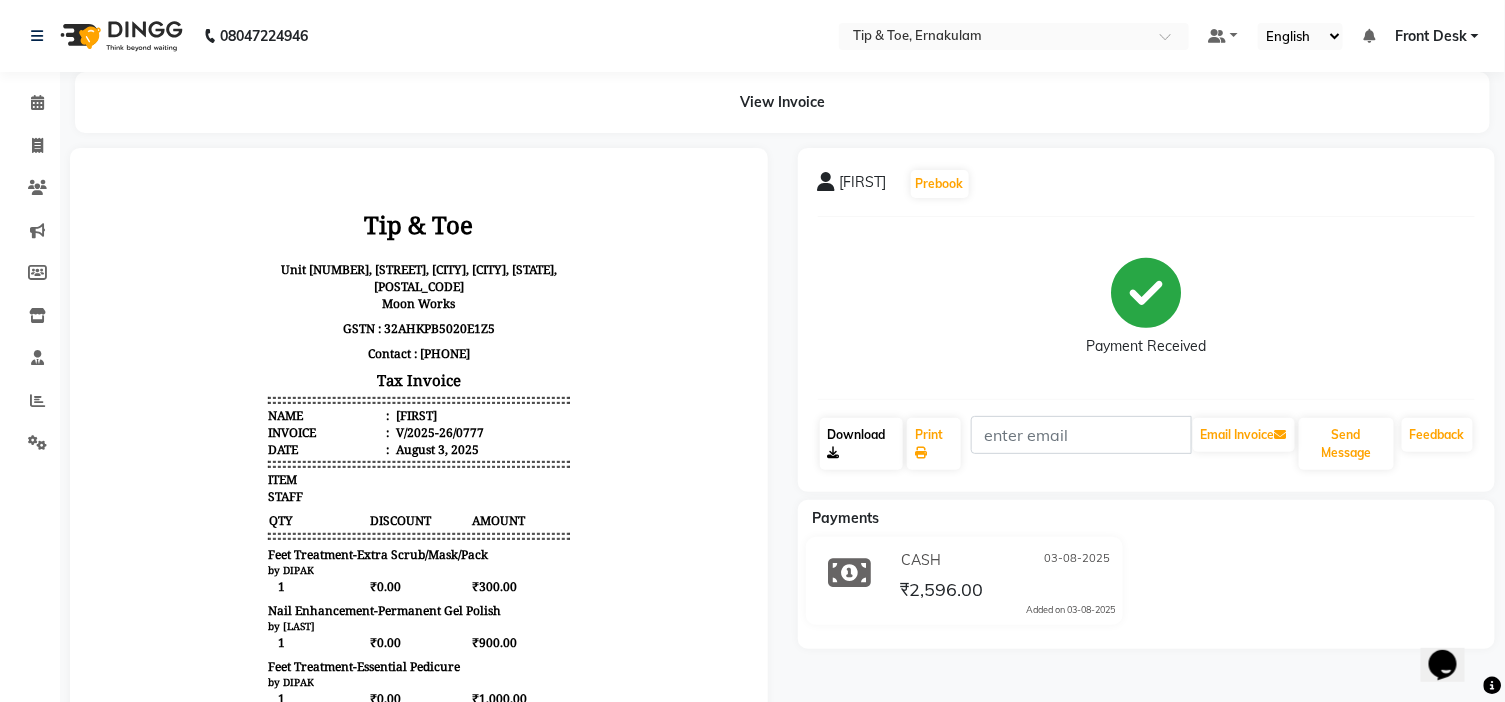 click on "Download" 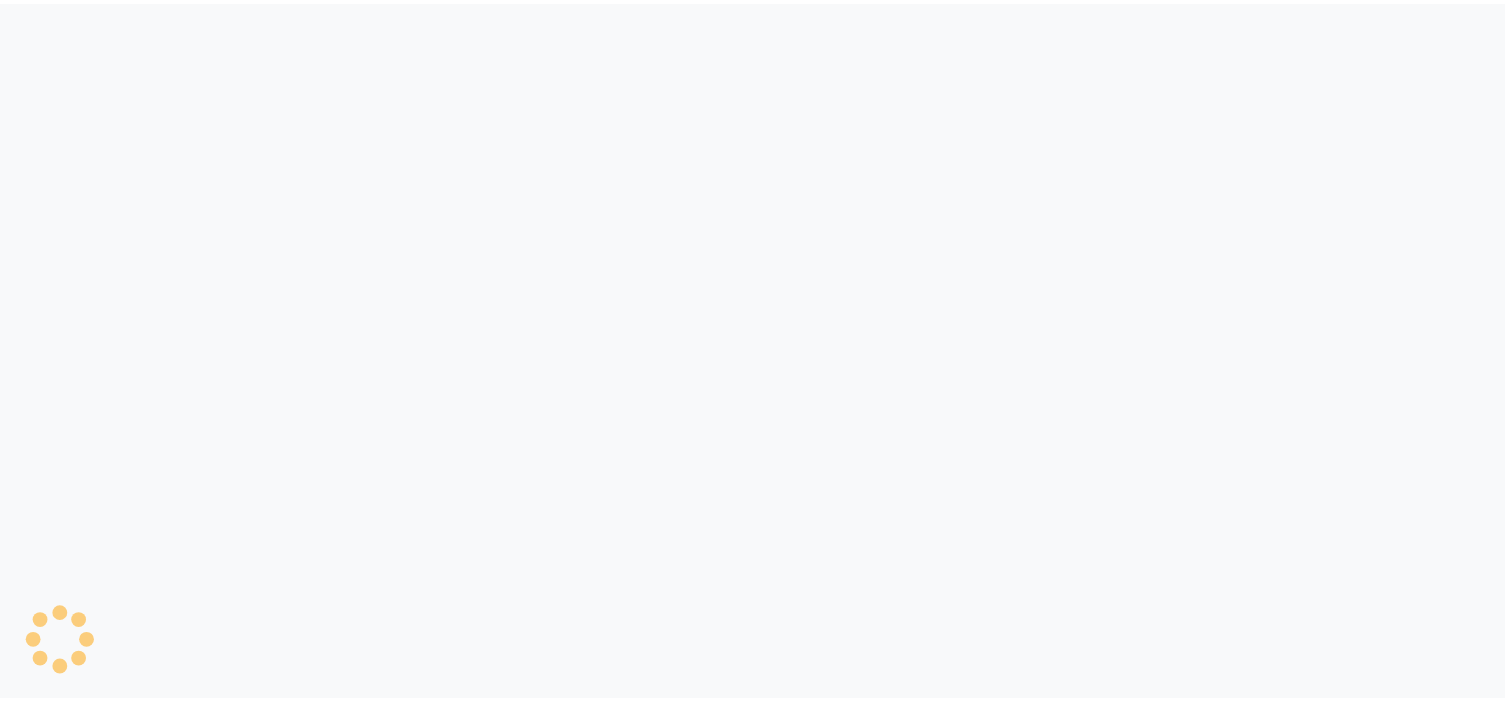 scroll, scrollTop: 0, scrollLeft: 0, axis: both 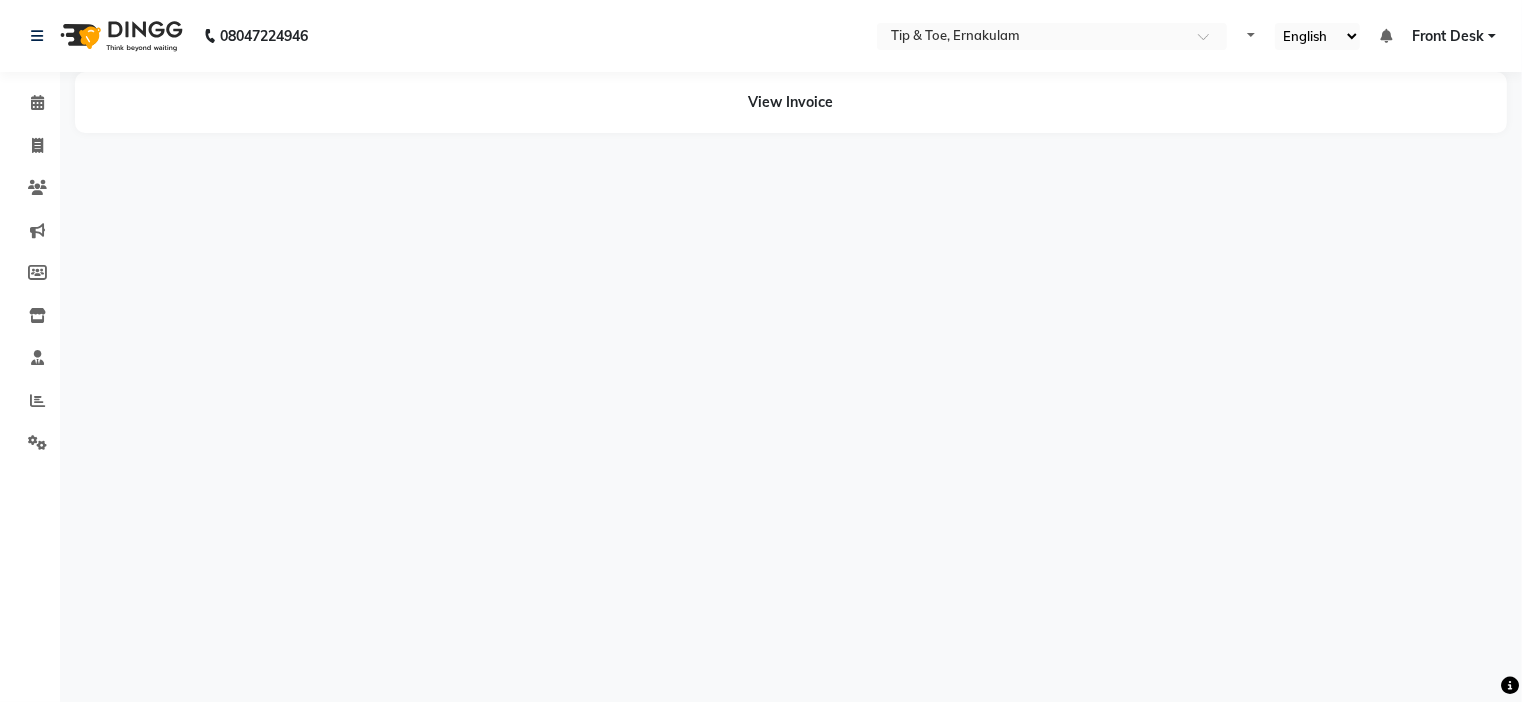 select on "en" 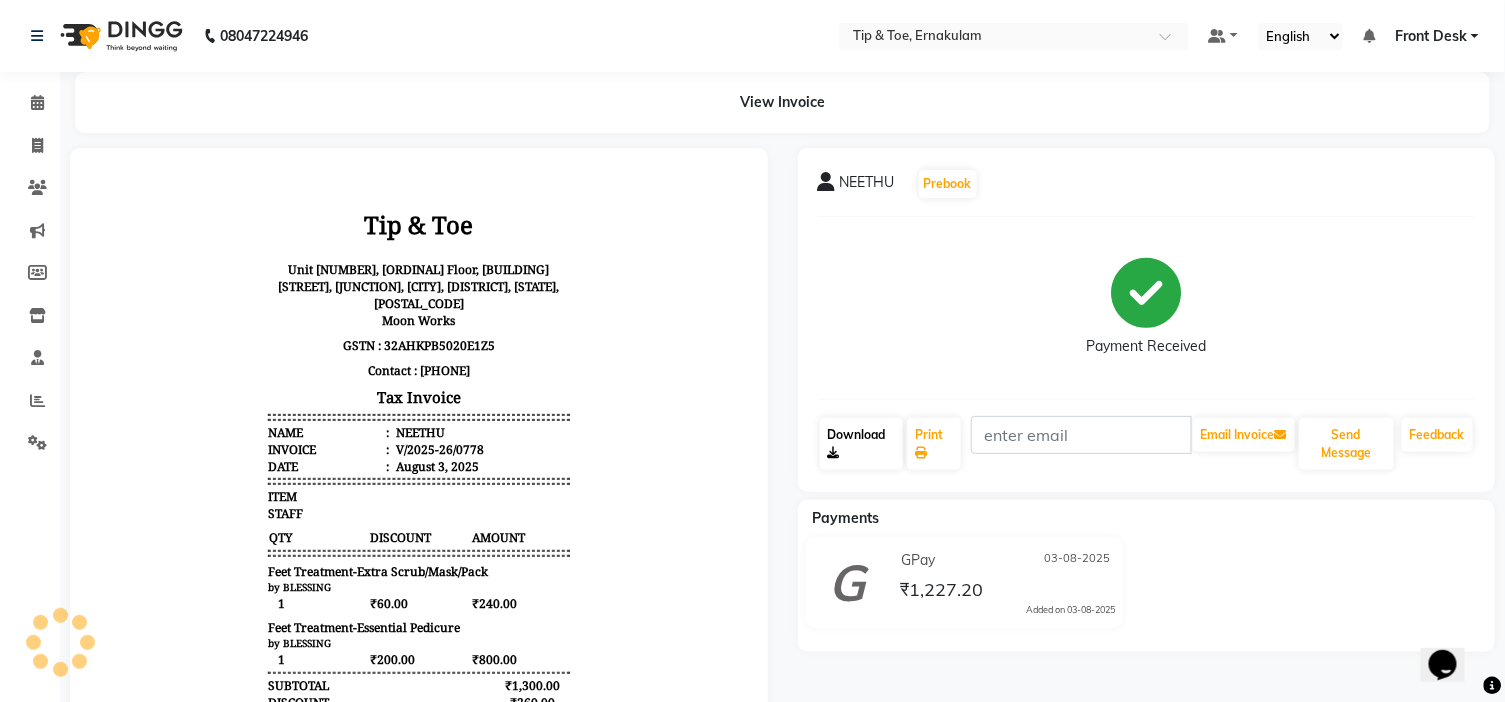 scroll, scrollTop: 0, scrollLeft: 0, axis: both 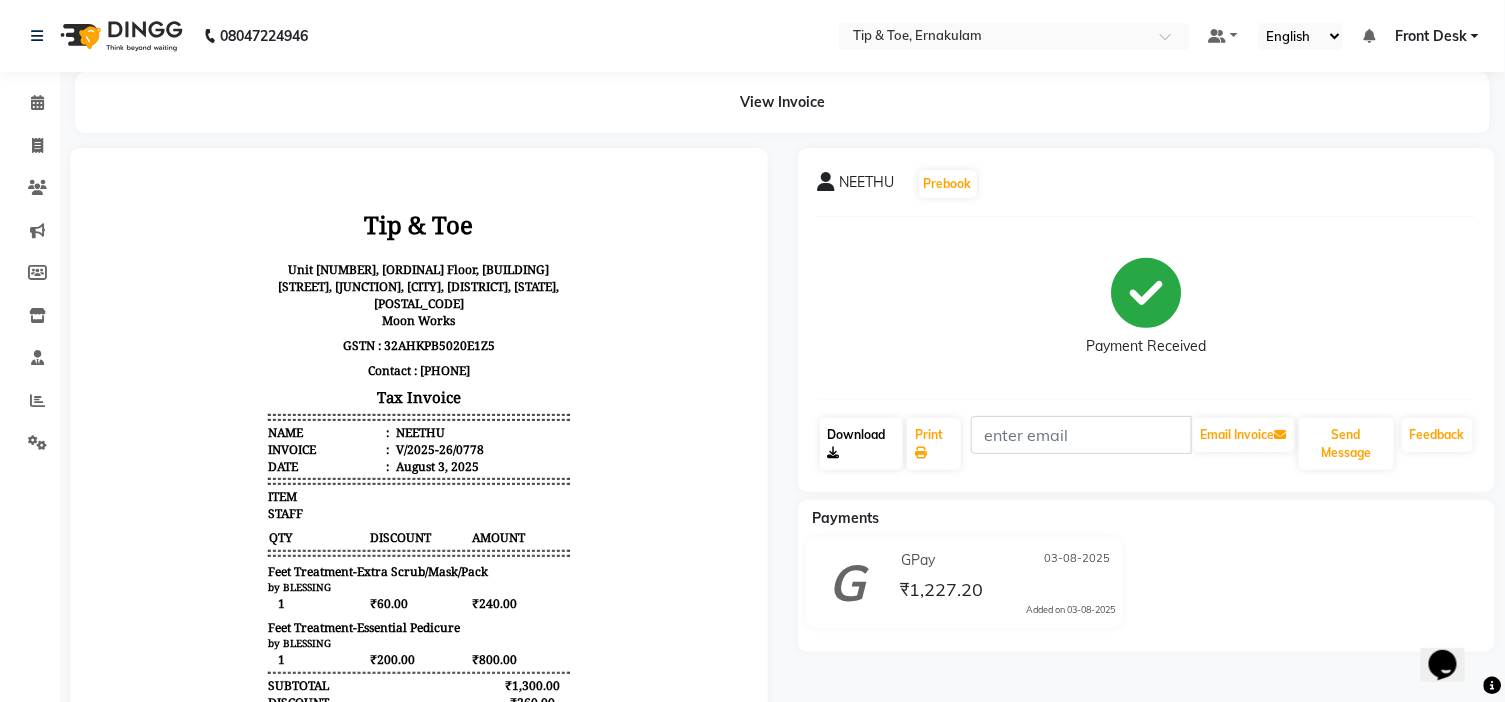 click on "Download" 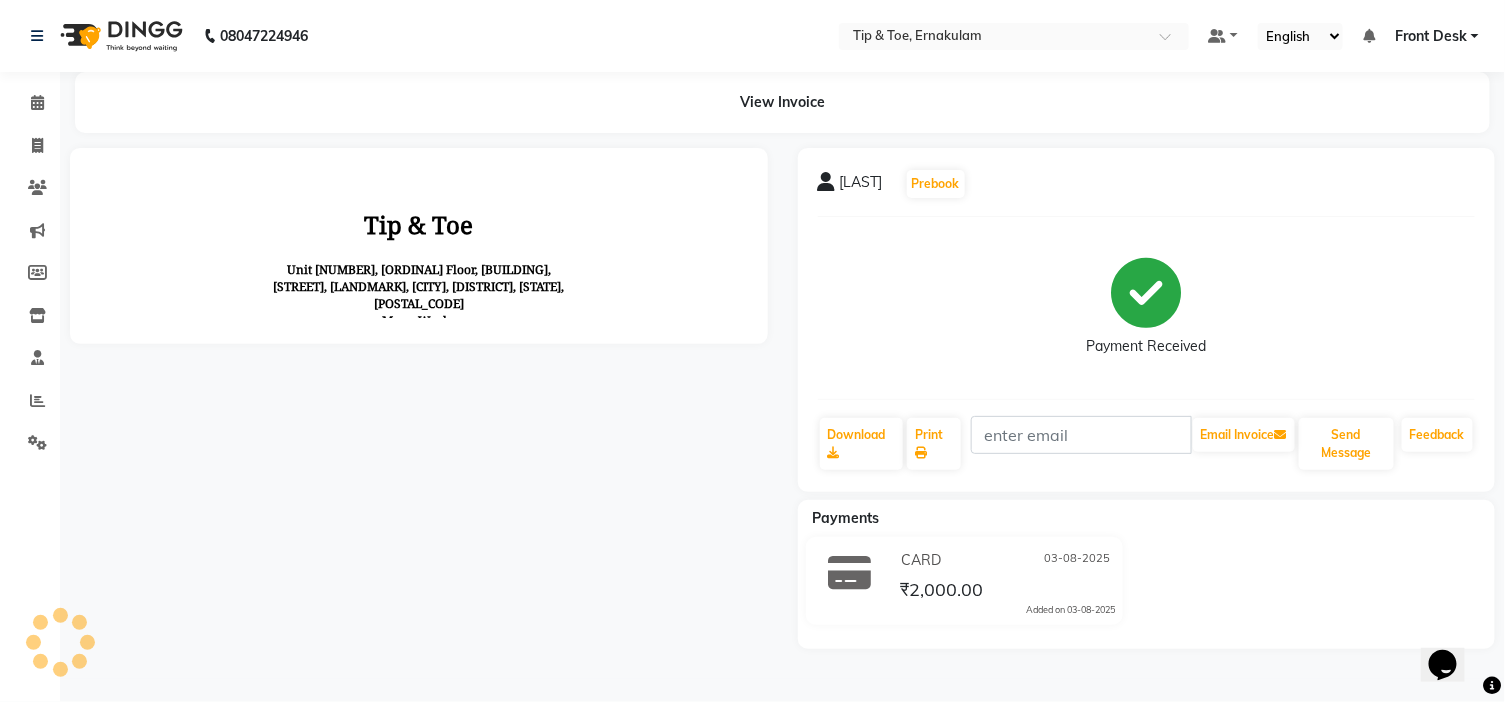 scroll, scrollTop: 0, scrollLeft: 0, axis: both 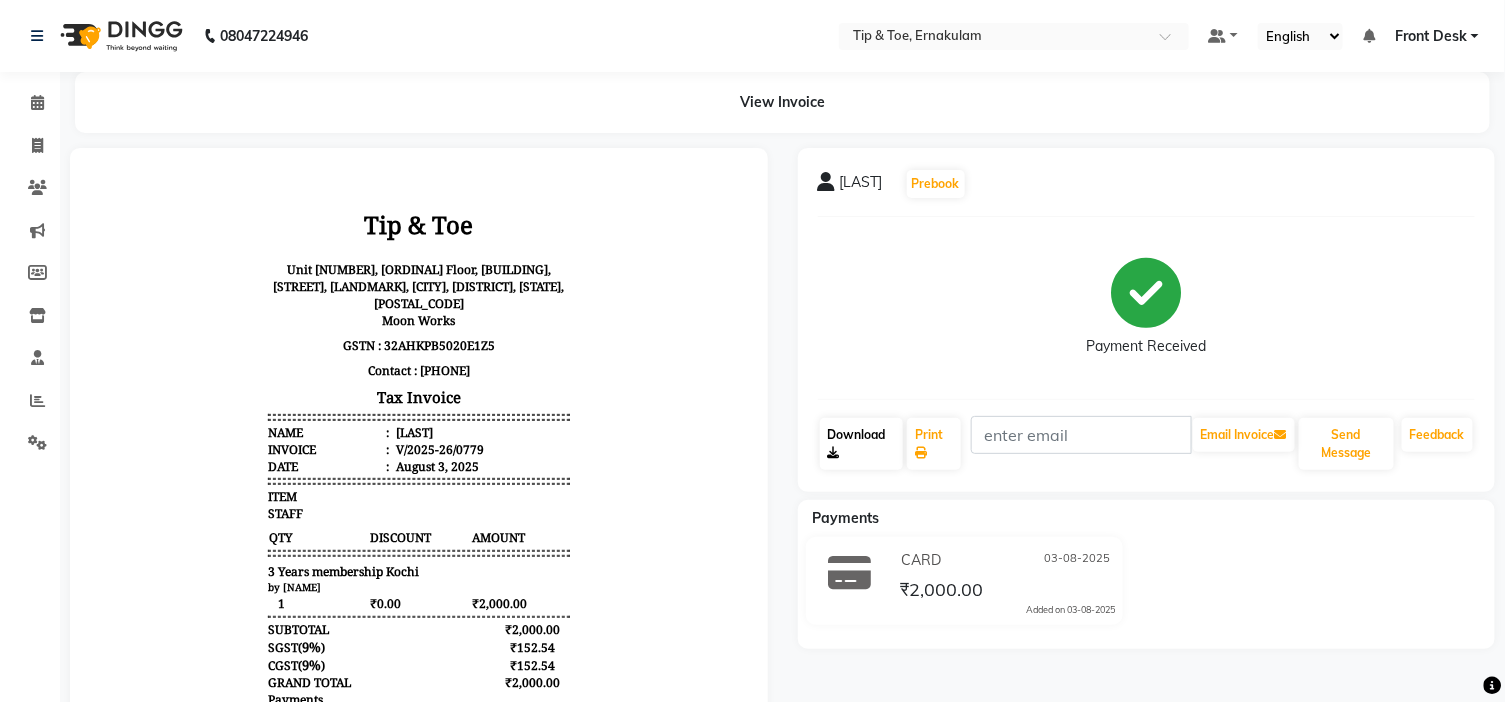 click on "Download" 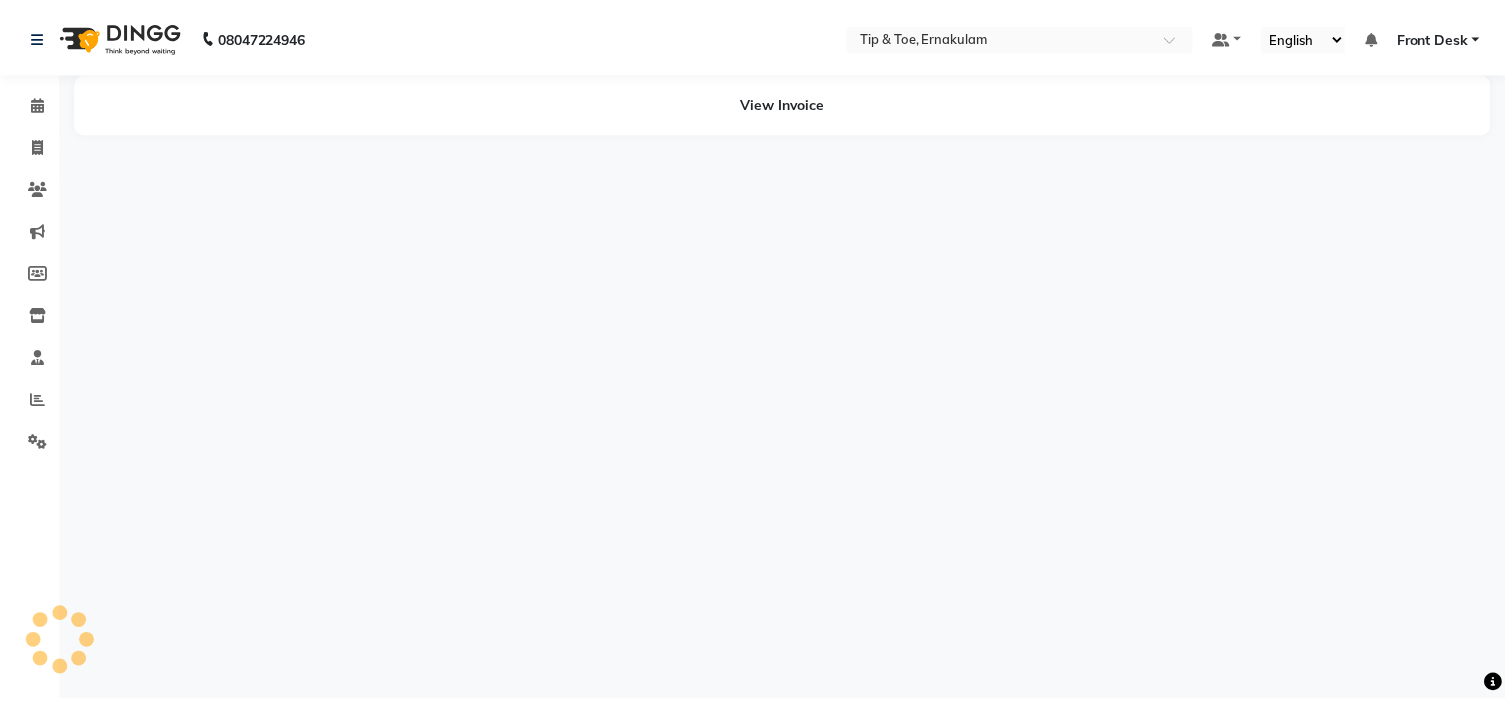 scroll, scrollTop: 0, scrollLeft: 0, axis: both 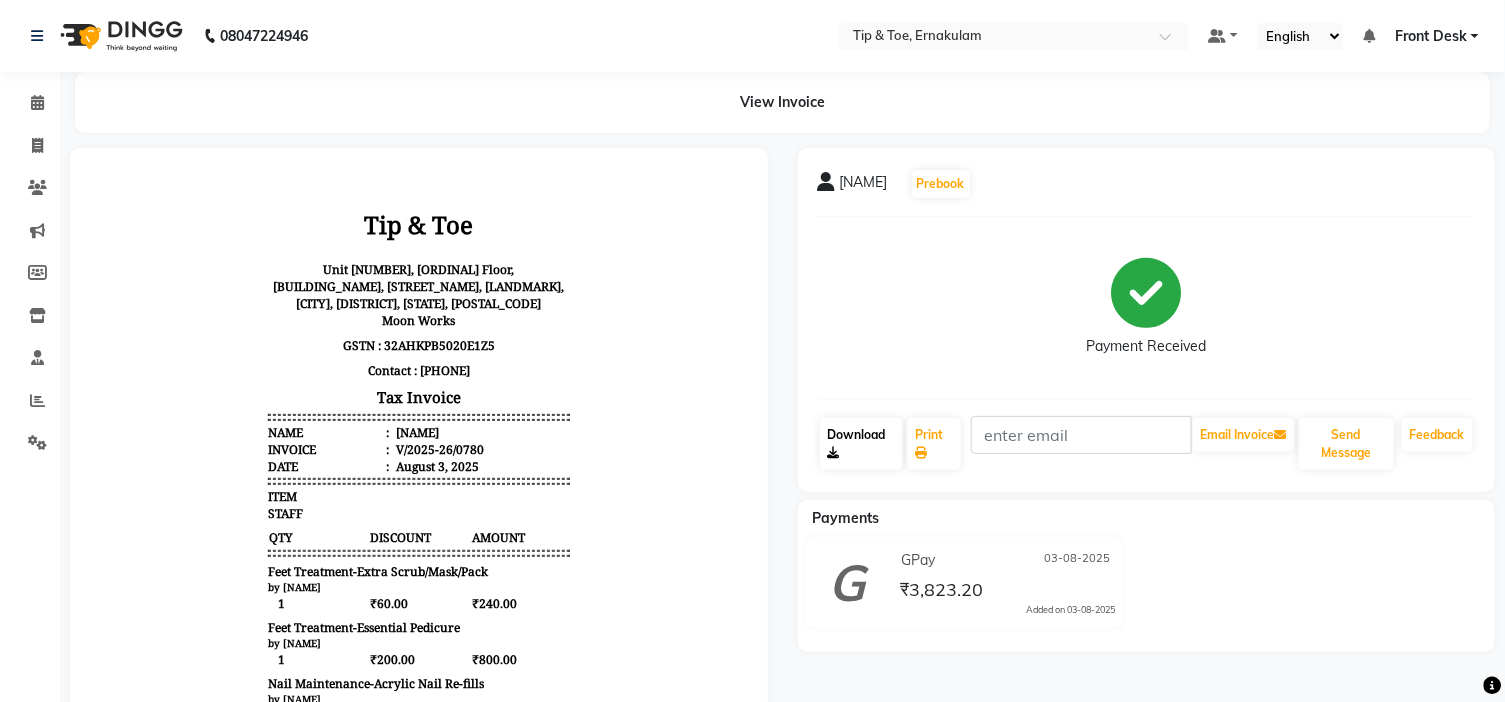 click on "Download" 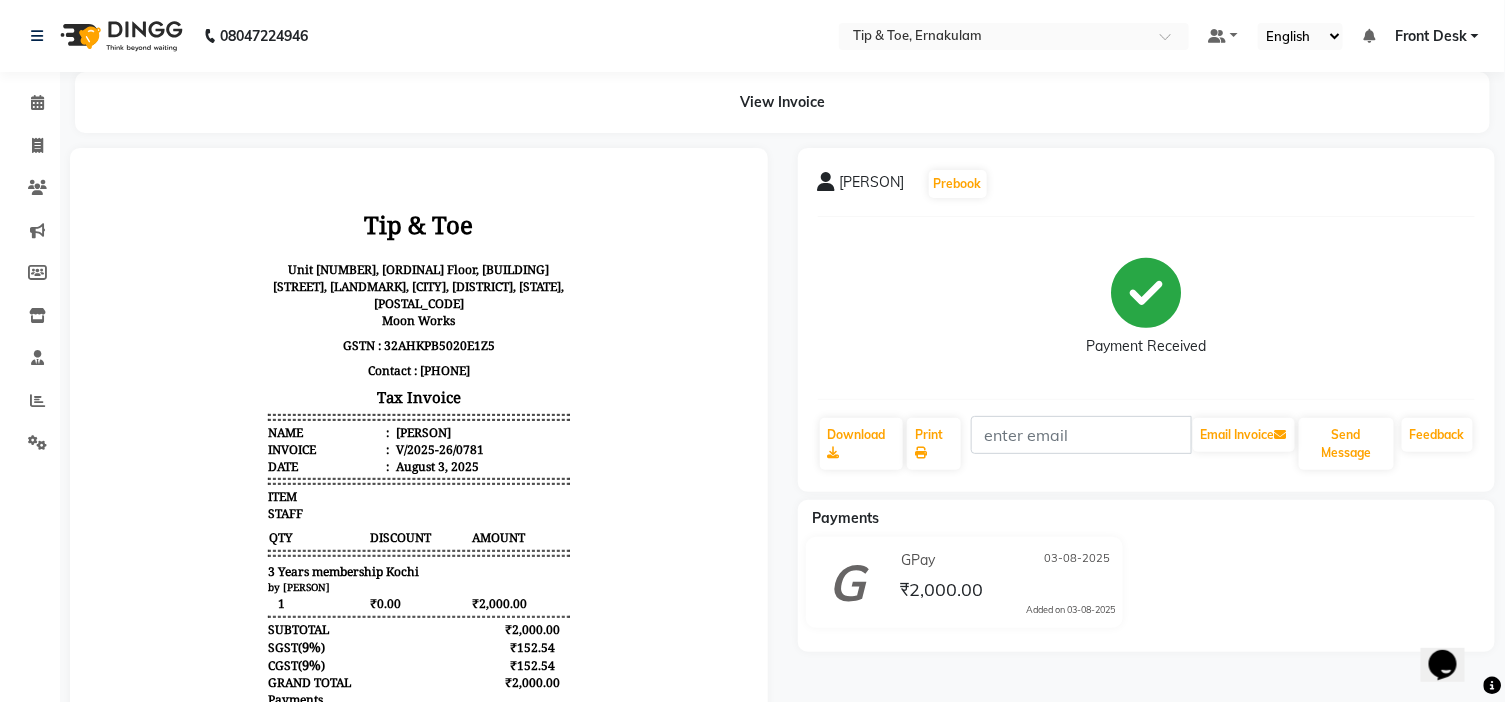 scroll, scrollTop: 0, scrollLeft: 0, axis: both 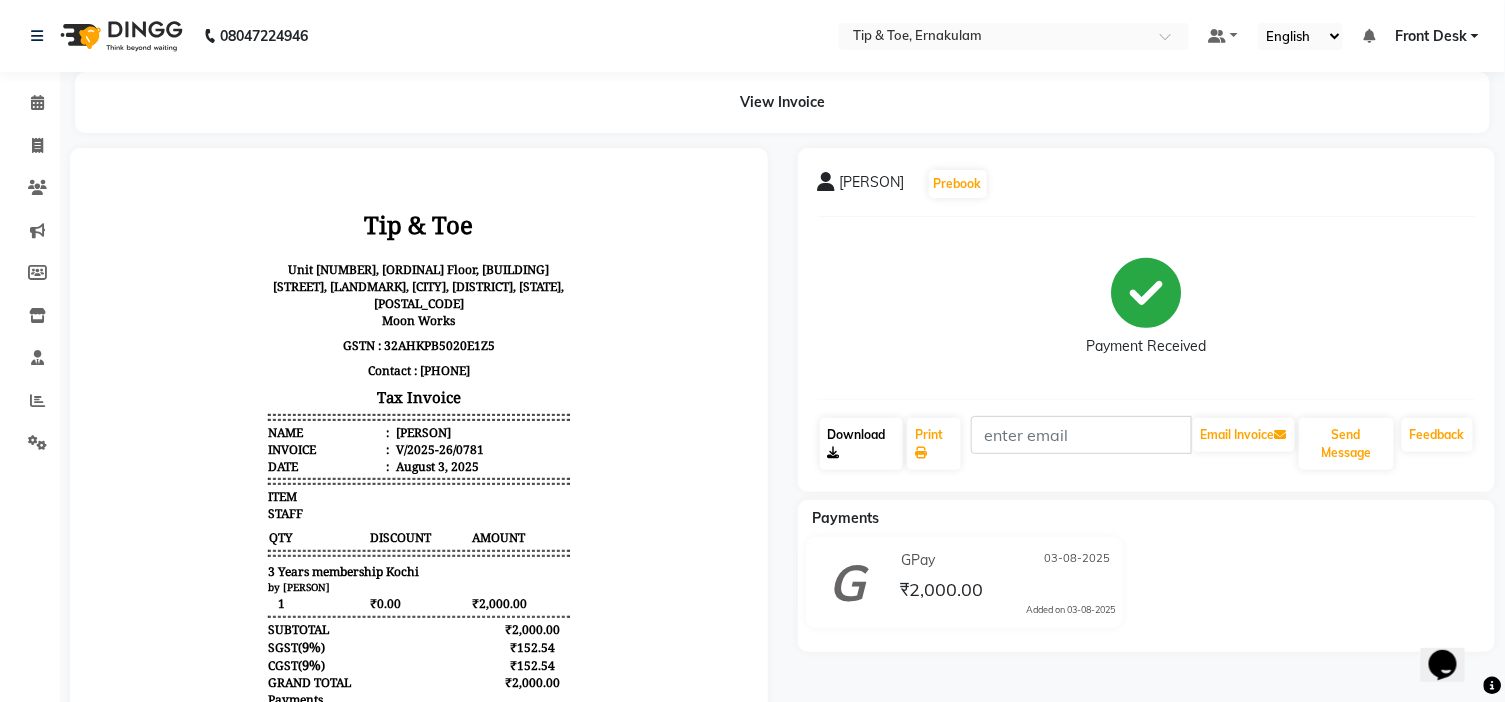 click on "Download" 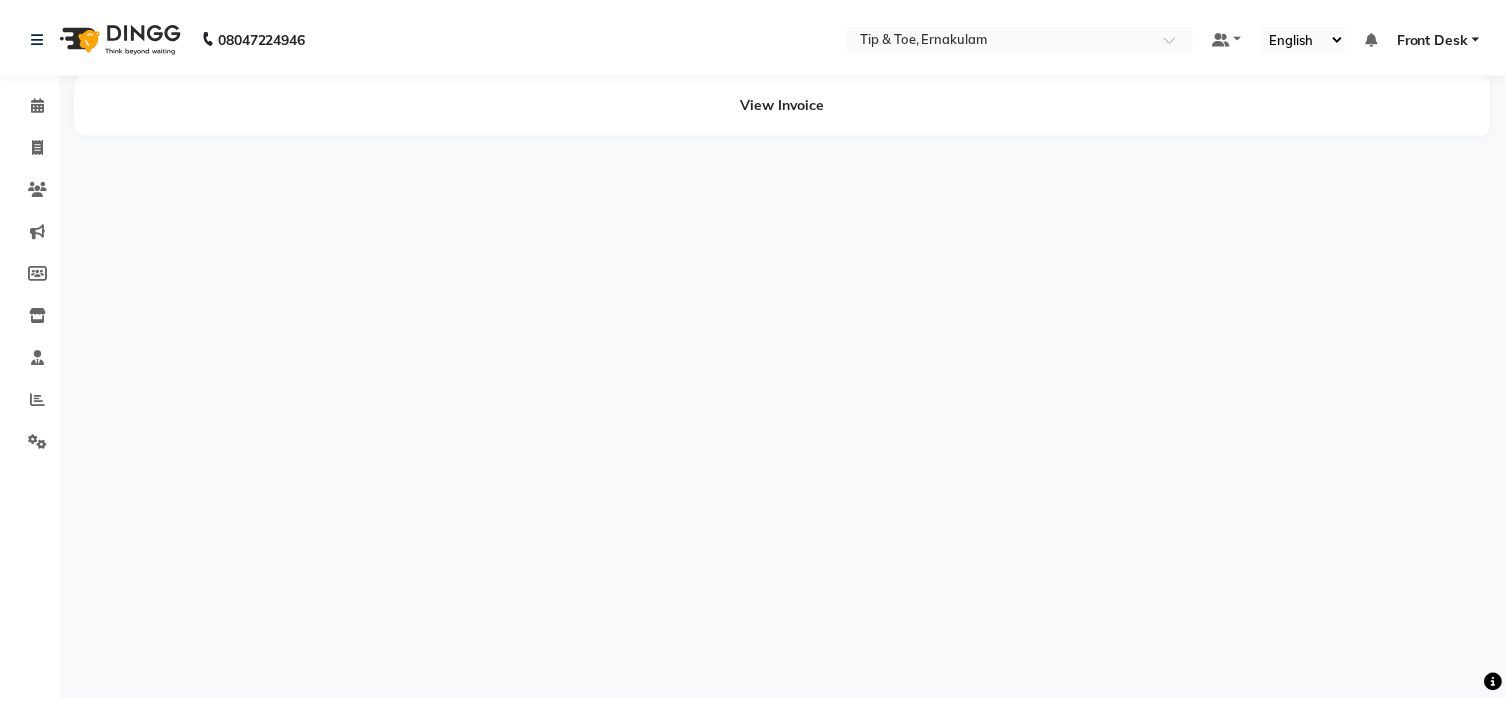 scroll, scrollTop: 0, scrollLeft: 0, axis: both 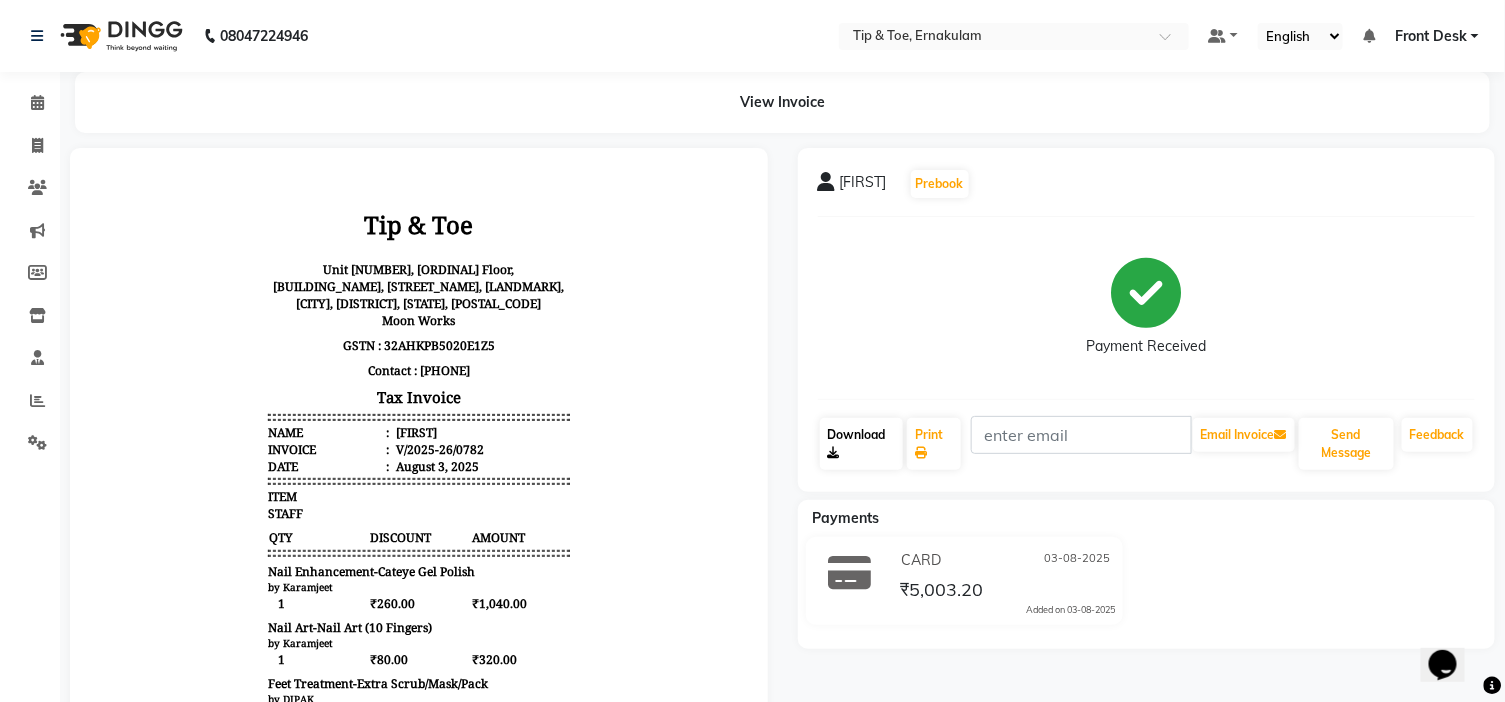 click on "Download" 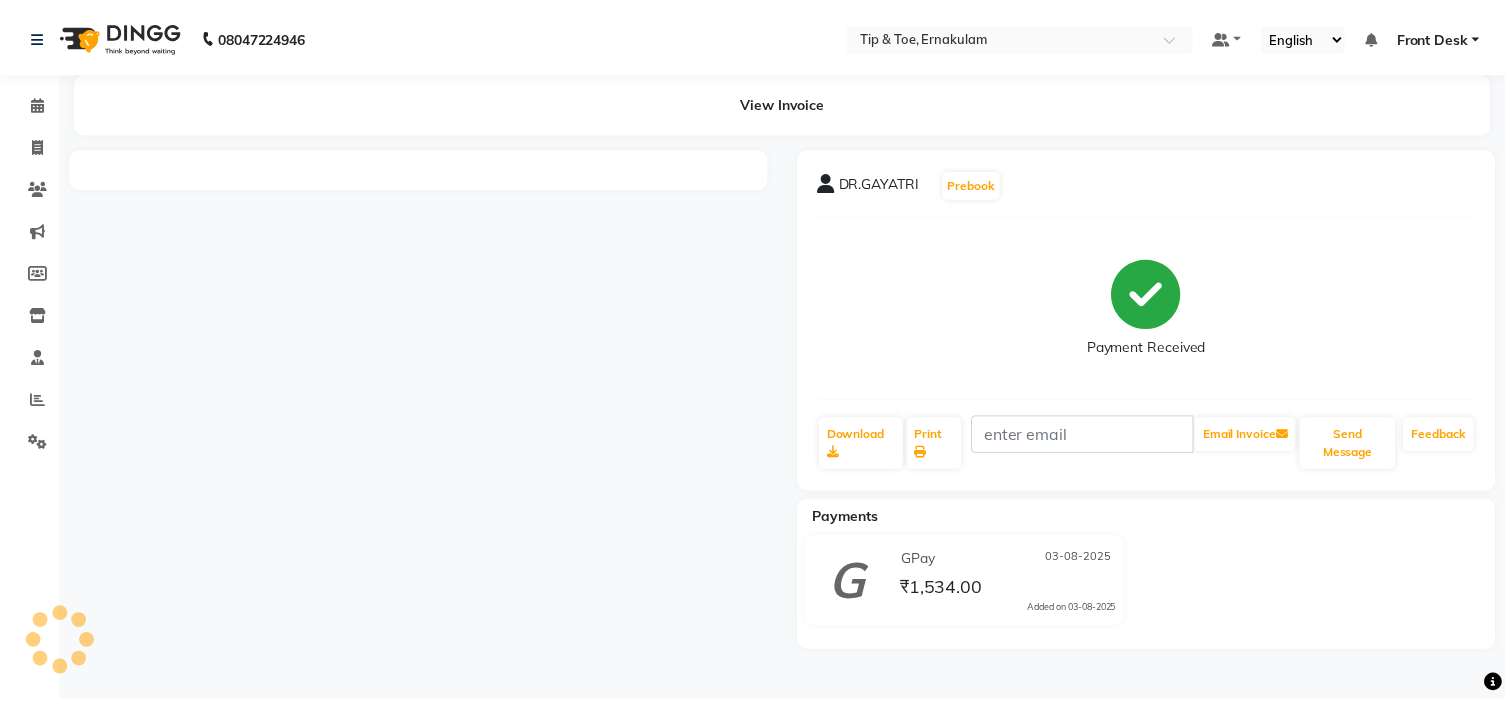 scroll, scrollTop: 0, scrollLeft: 0, axis: both 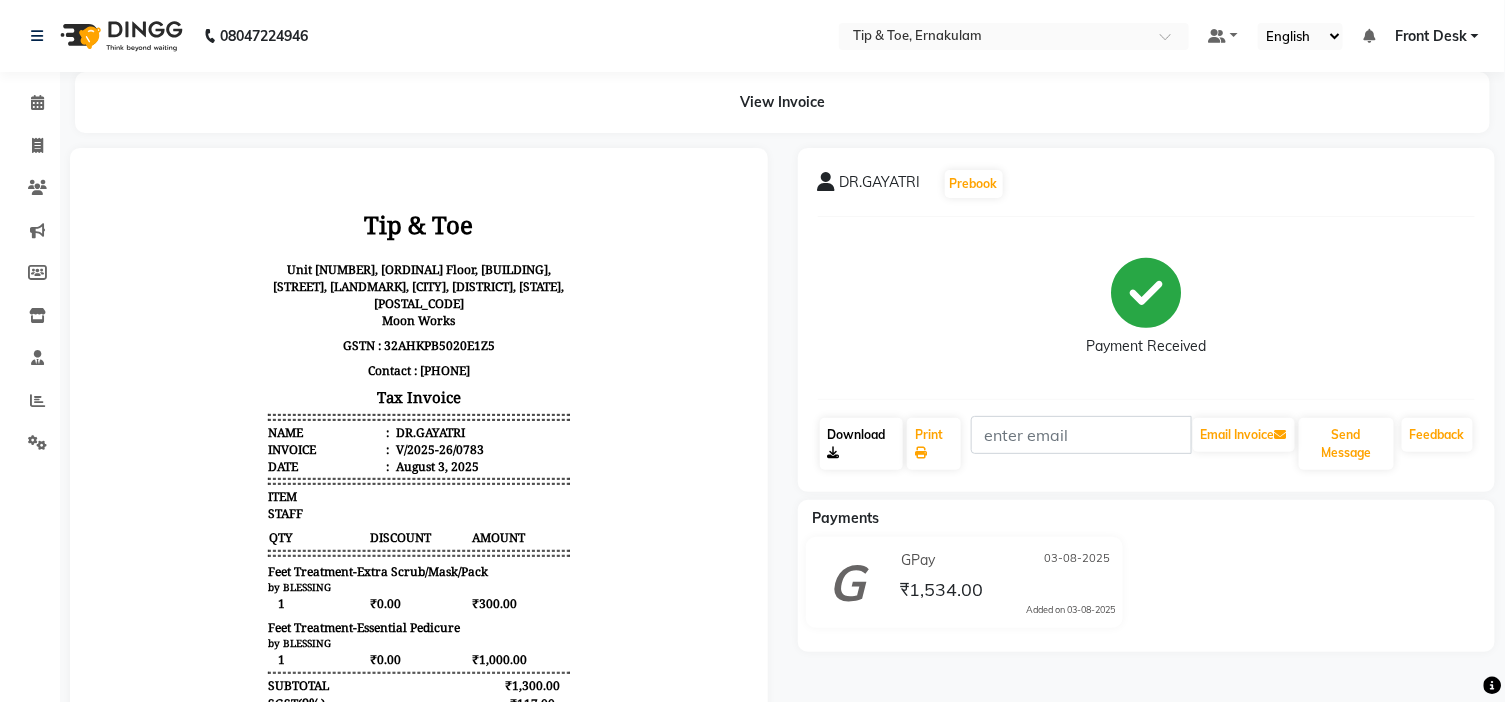 click on "Download" 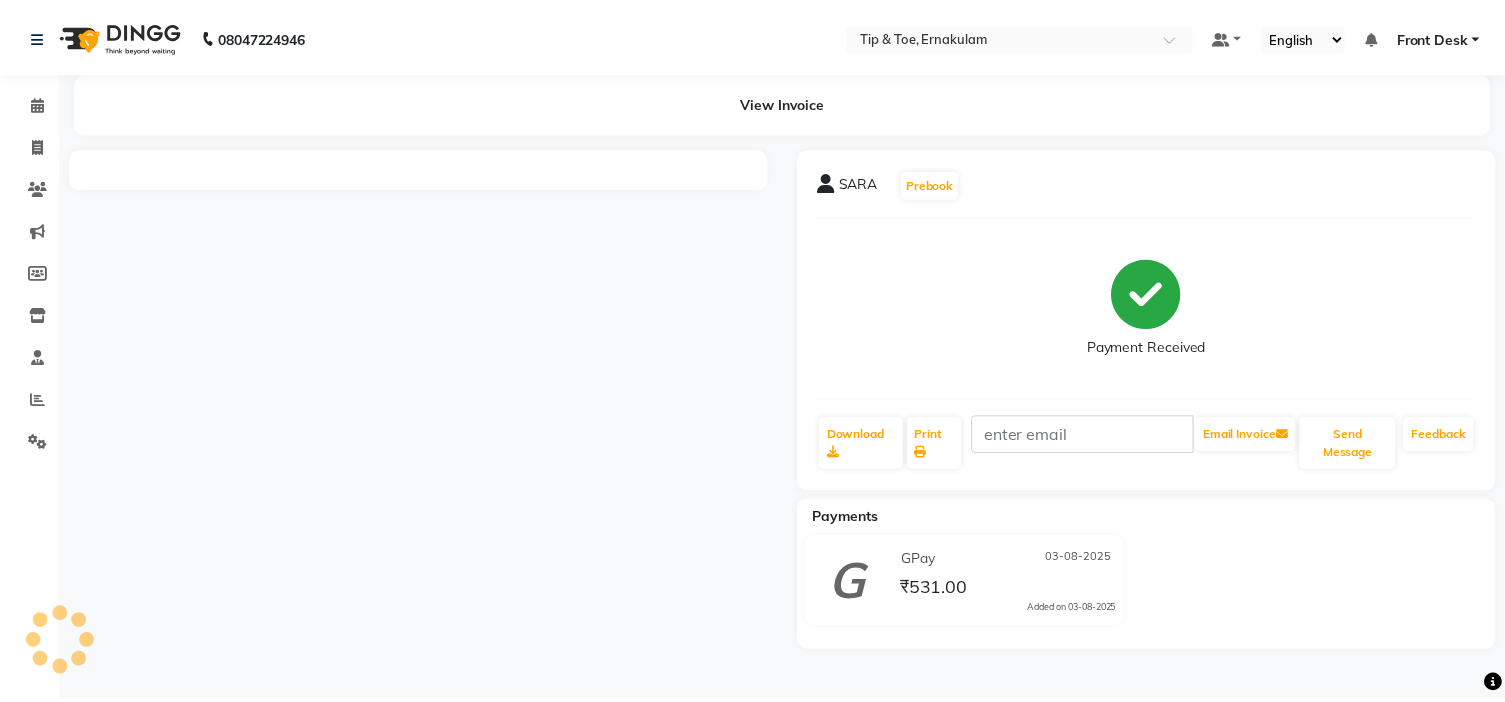 scroll, scrollTop: 0, scrollLeft: 0, axis: both 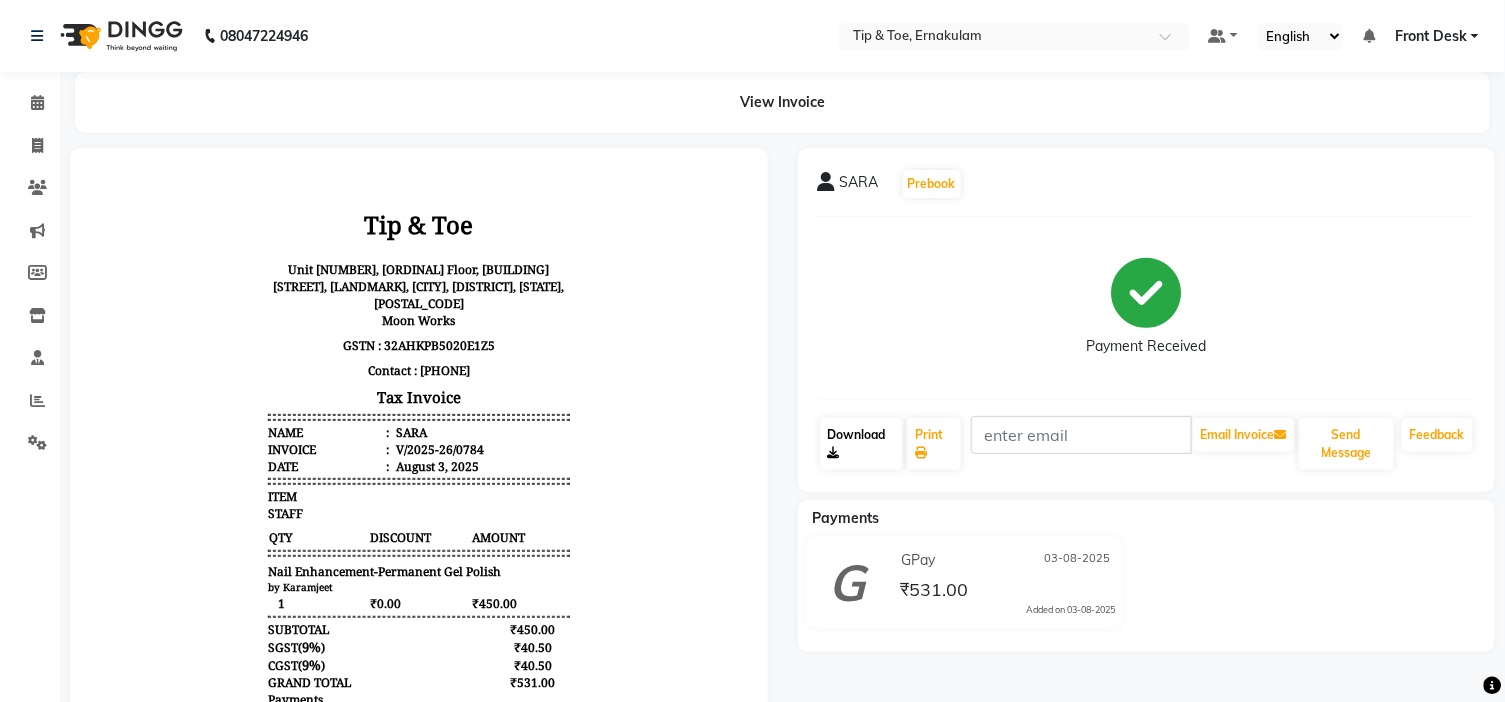 click on "Download" 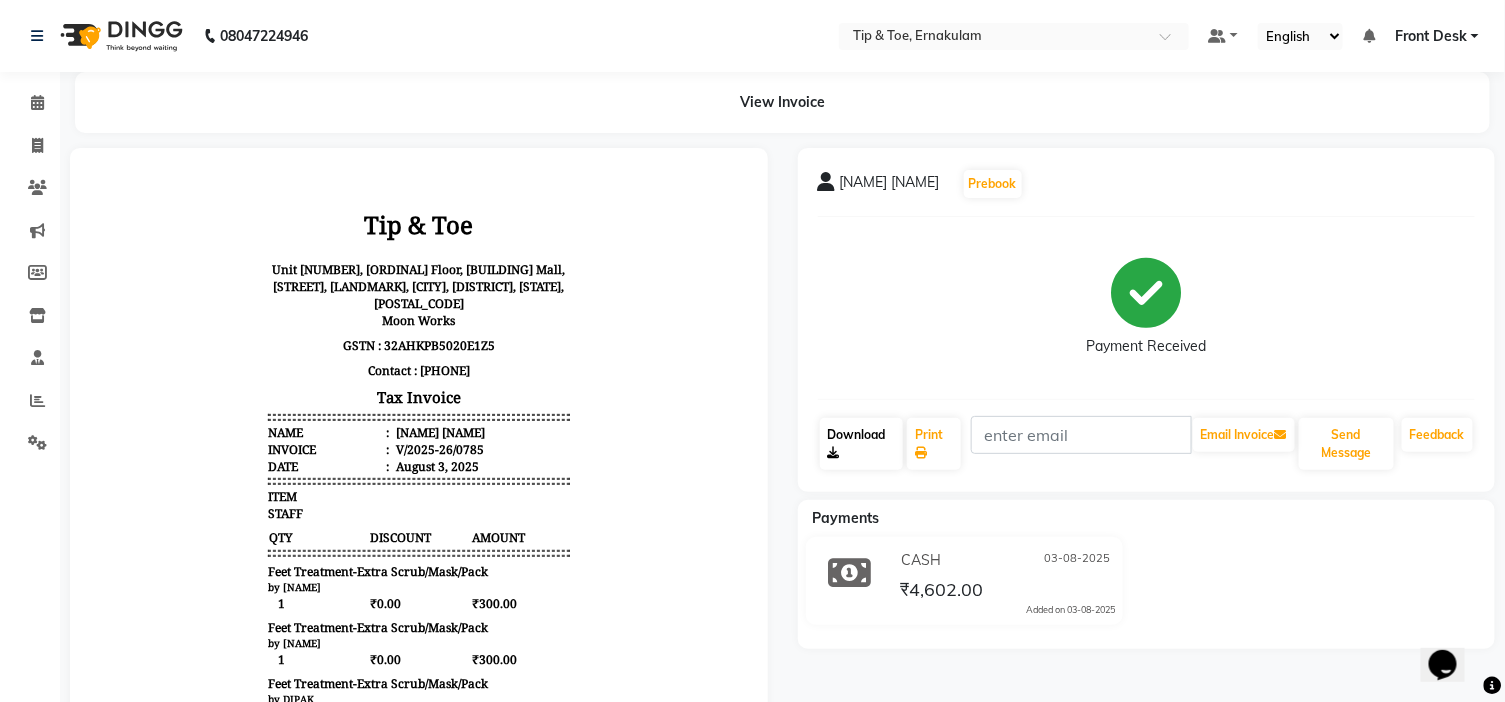 scroll, scrollTop: 0, scrollLeft: 0, axis: both 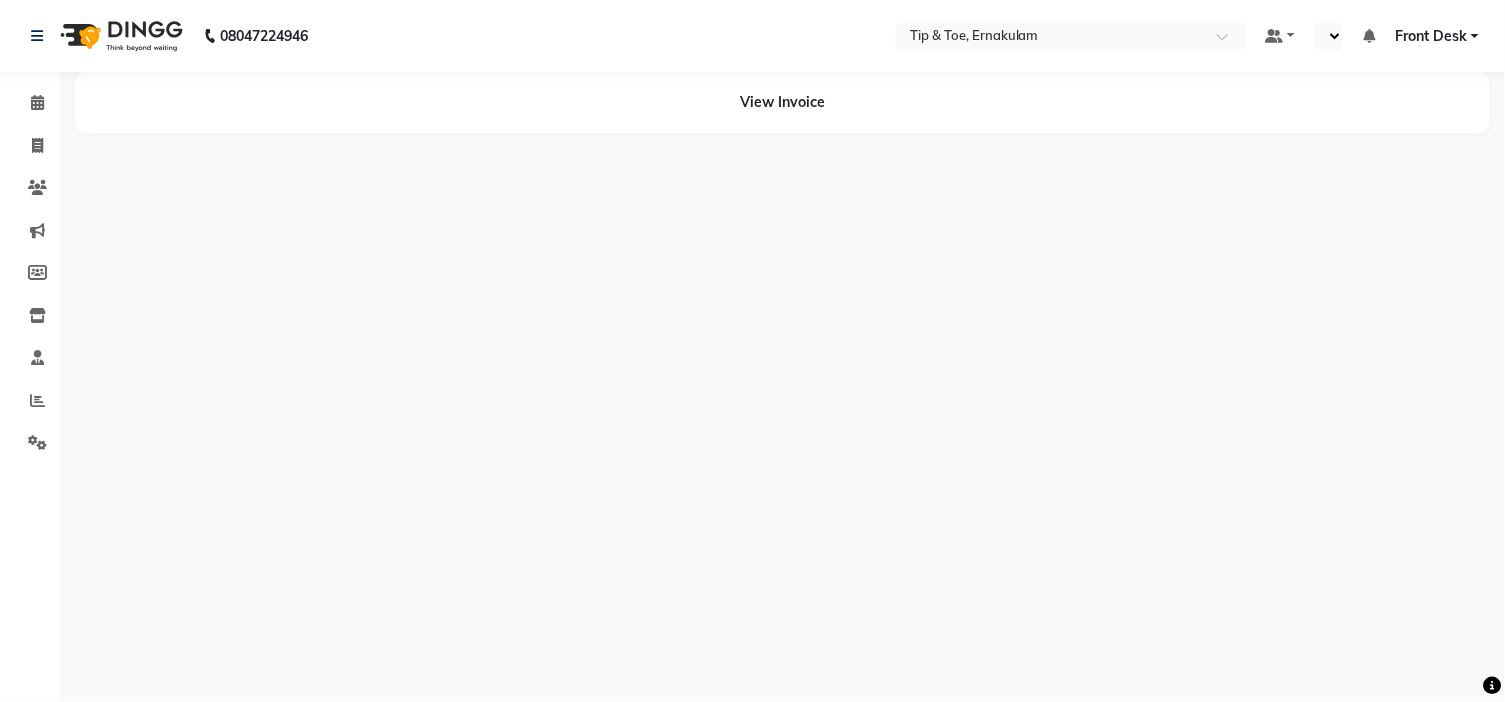 select on "en" 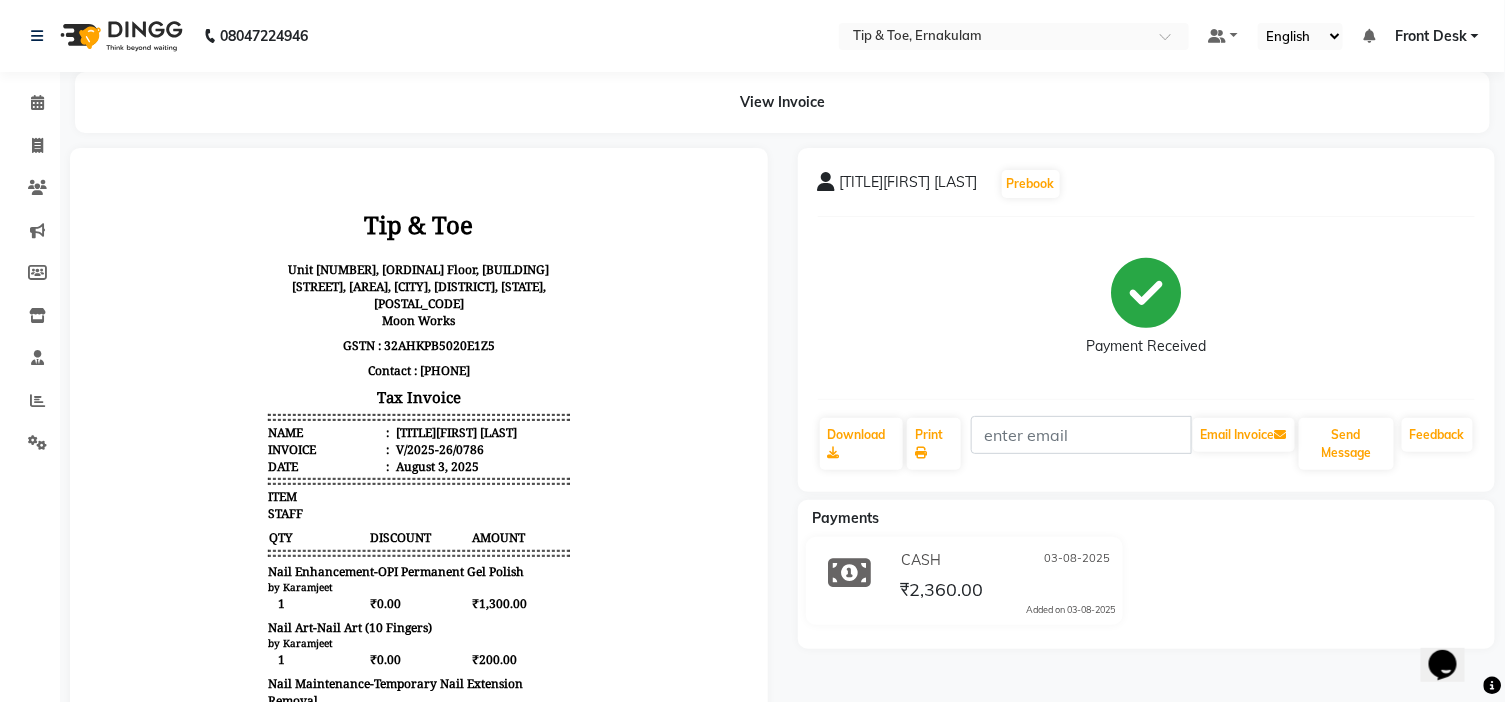scroll, scrollTop: 0, scrollLeft: 0, axis: both 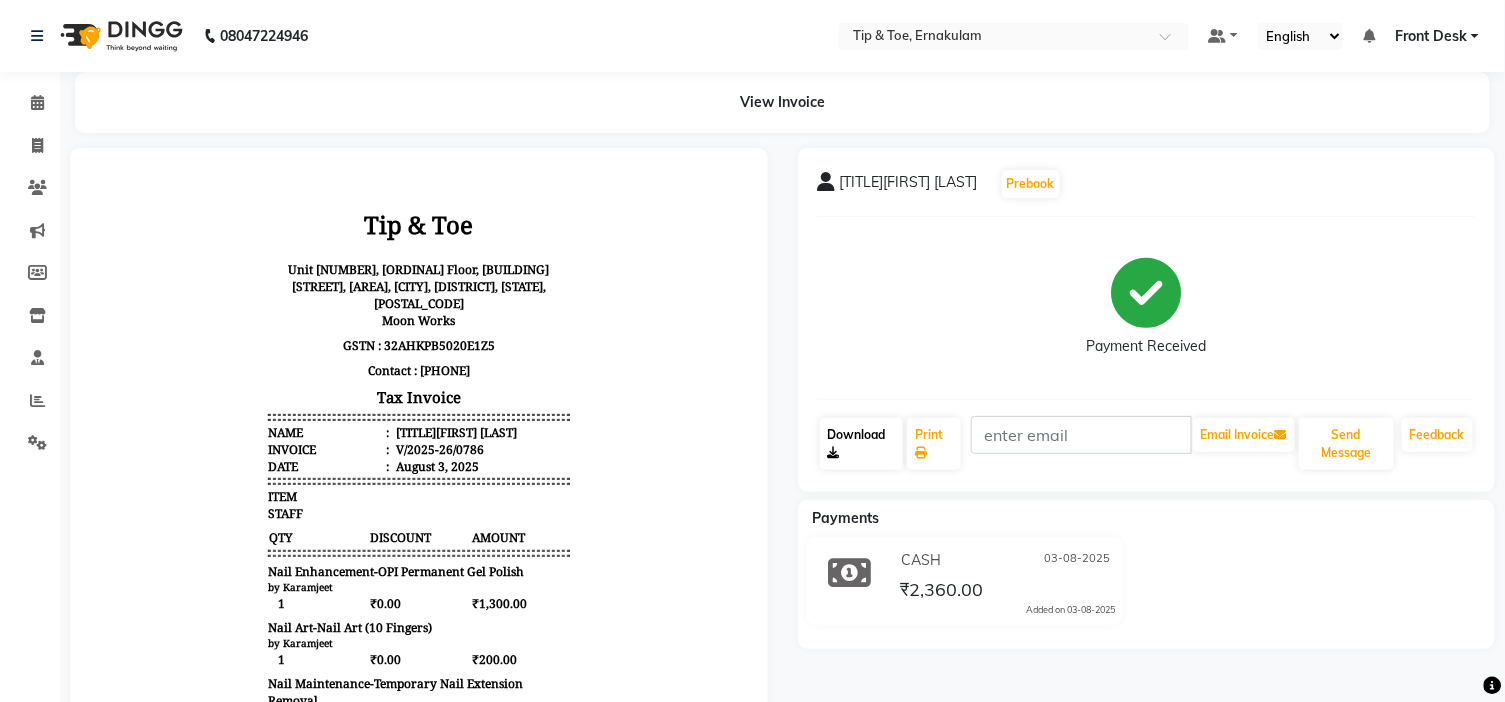 click on "Download" 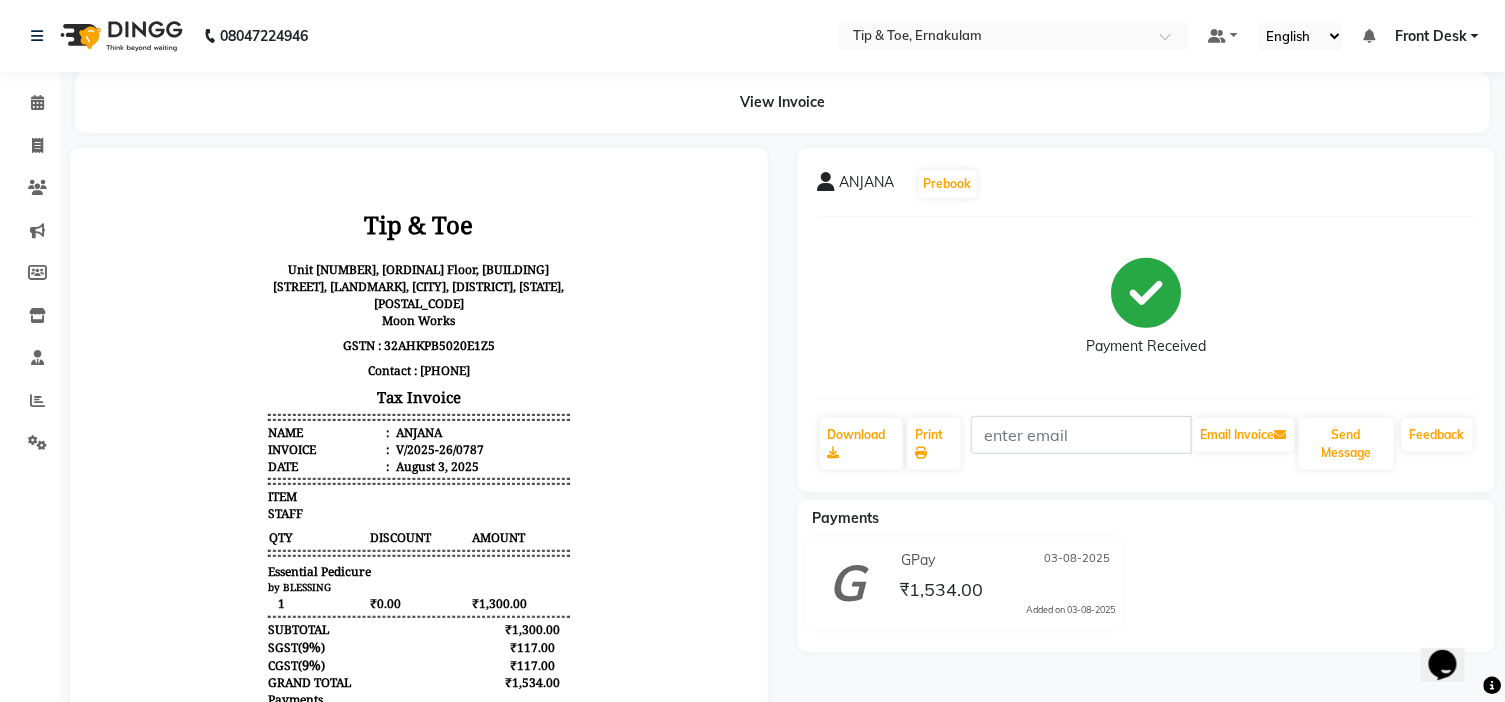 scroll, scrollTop: 0, scrollLeft: 0, axis: both 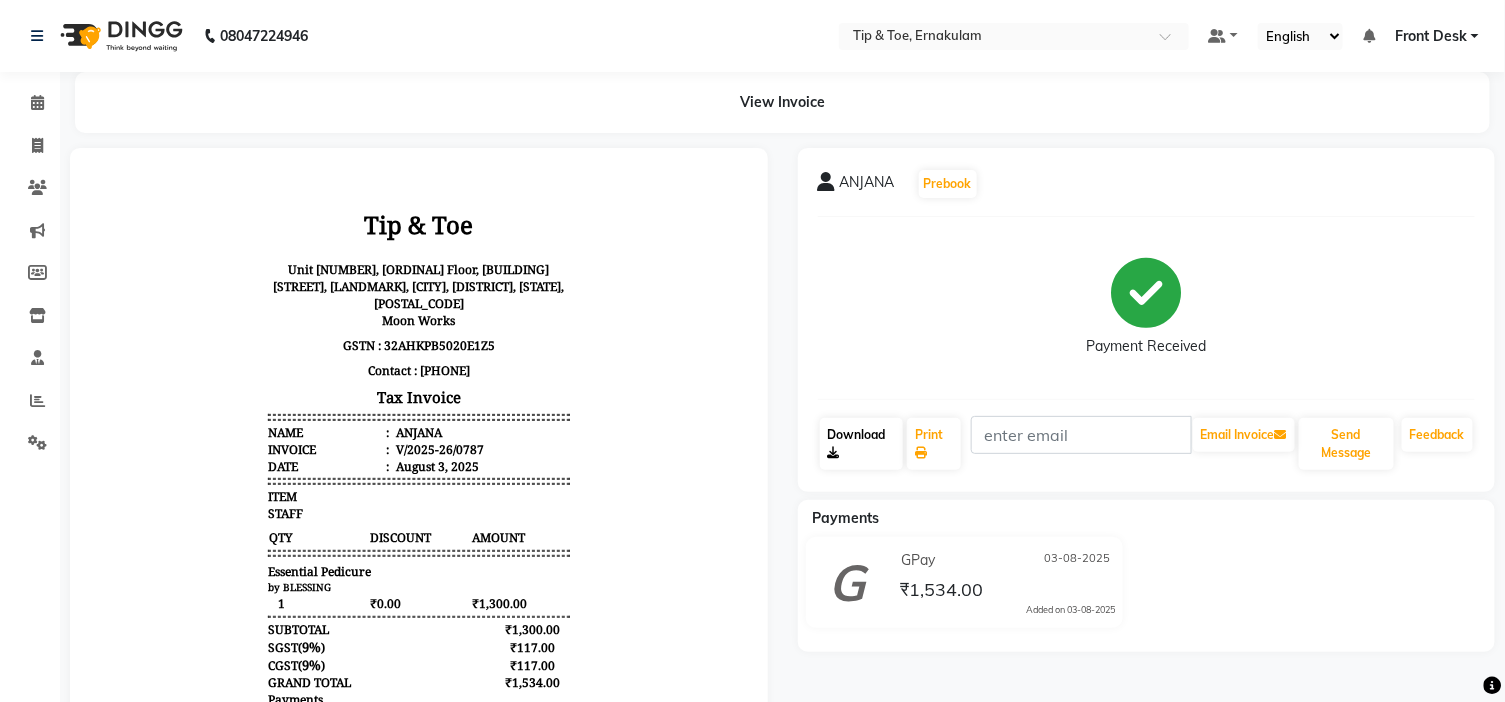 click on "Download" 